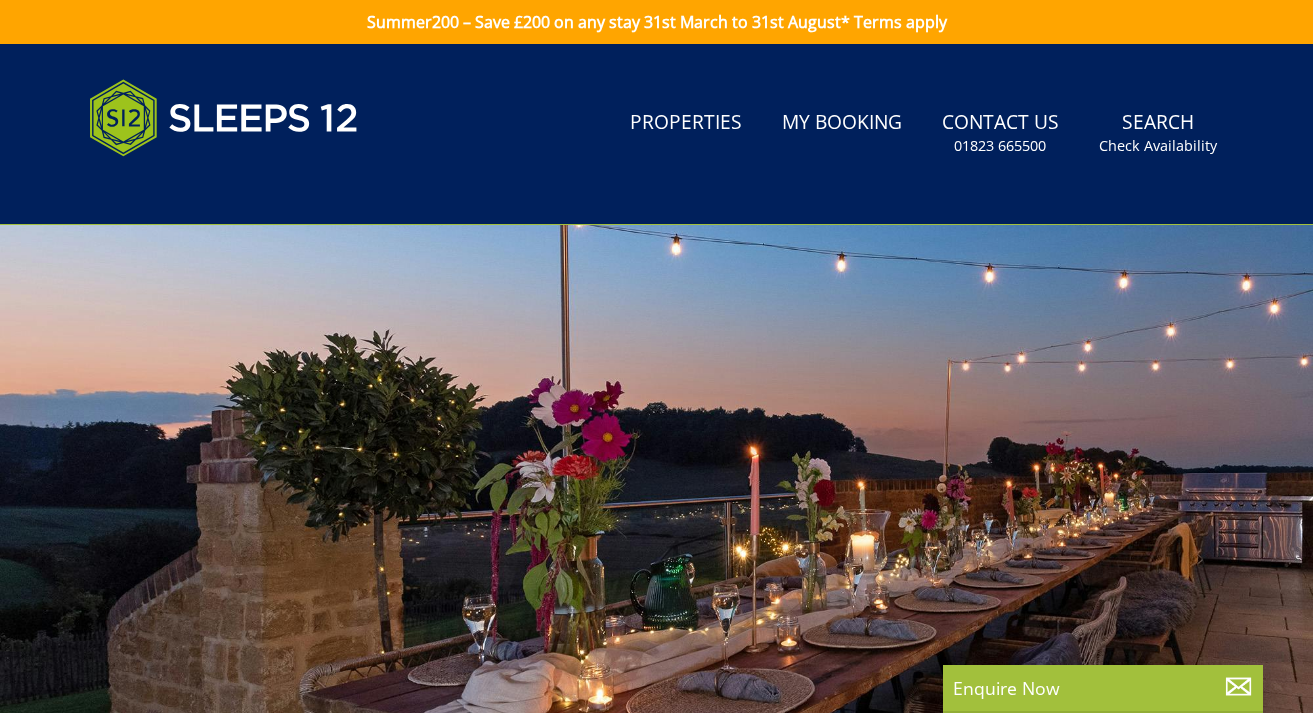 scroll, scrollTop: 0, scrollLeft: 0, axis: both 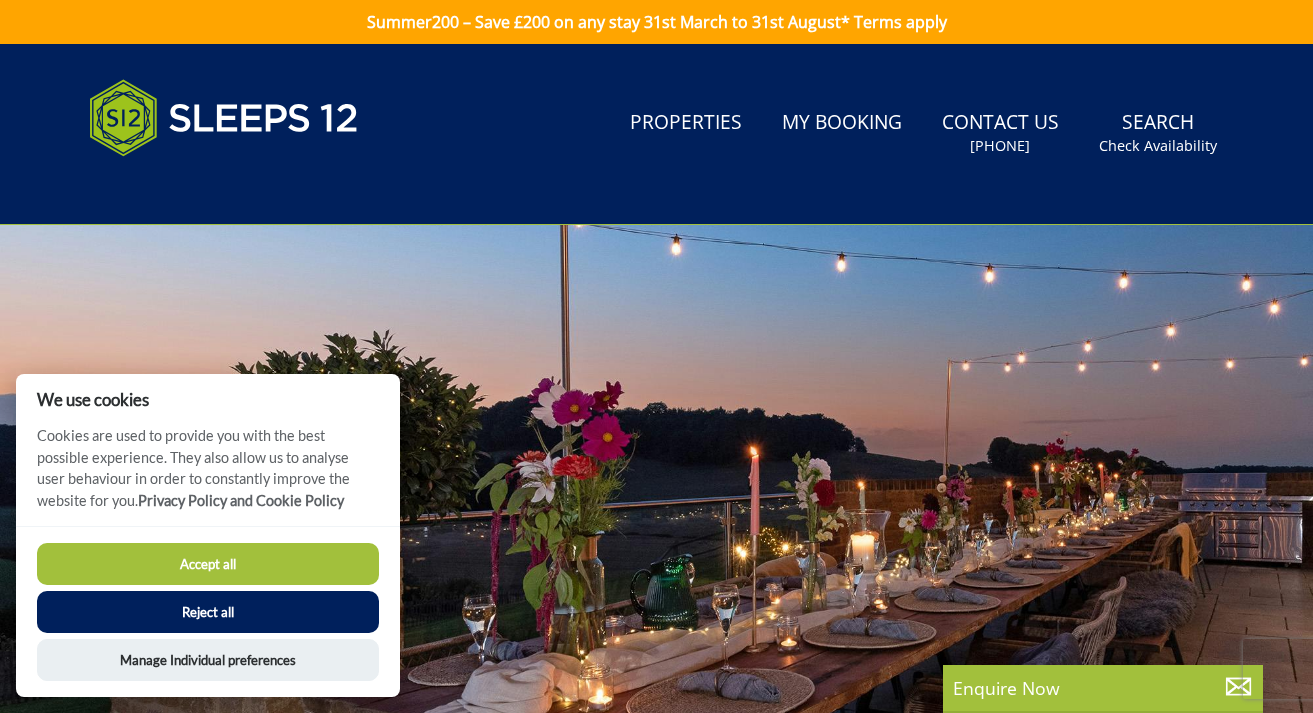 click on "Reject all" at bounding box center (208, 612) 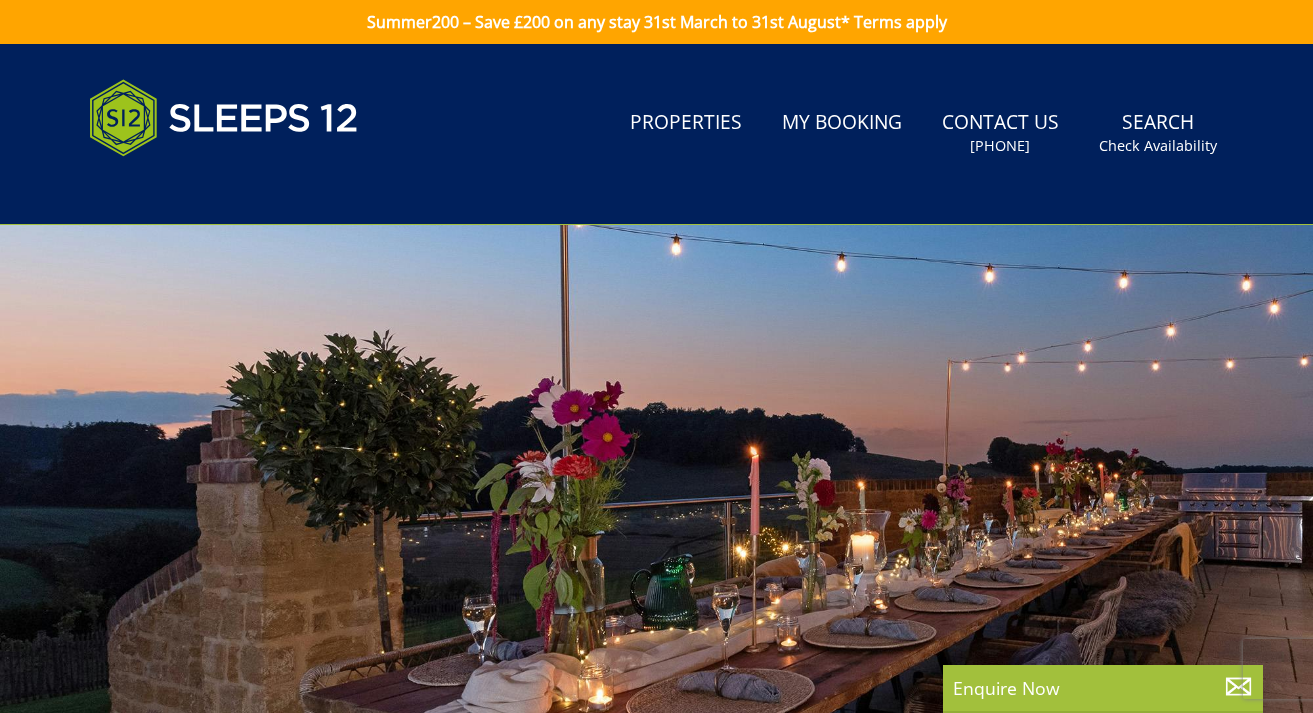 scroll, scrollTop: 63, scrollLeft: 0, axis: vertical 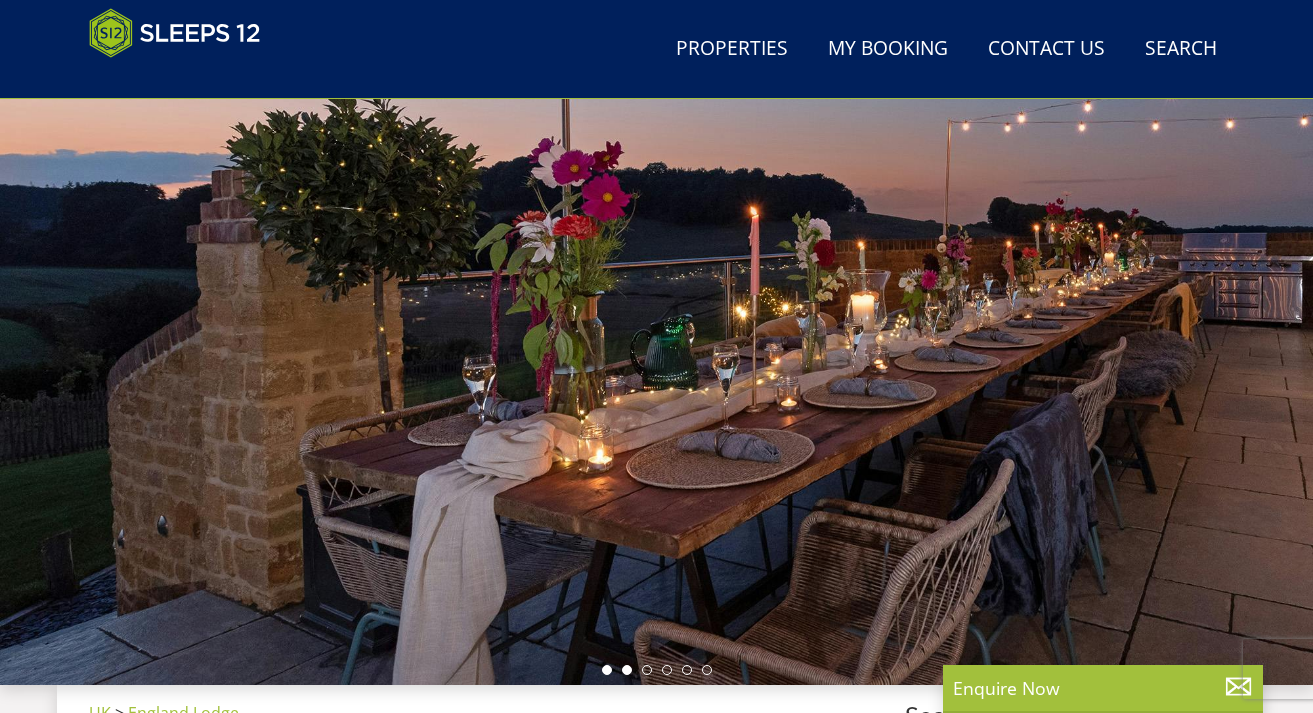 click at bounding box center (627, 670) 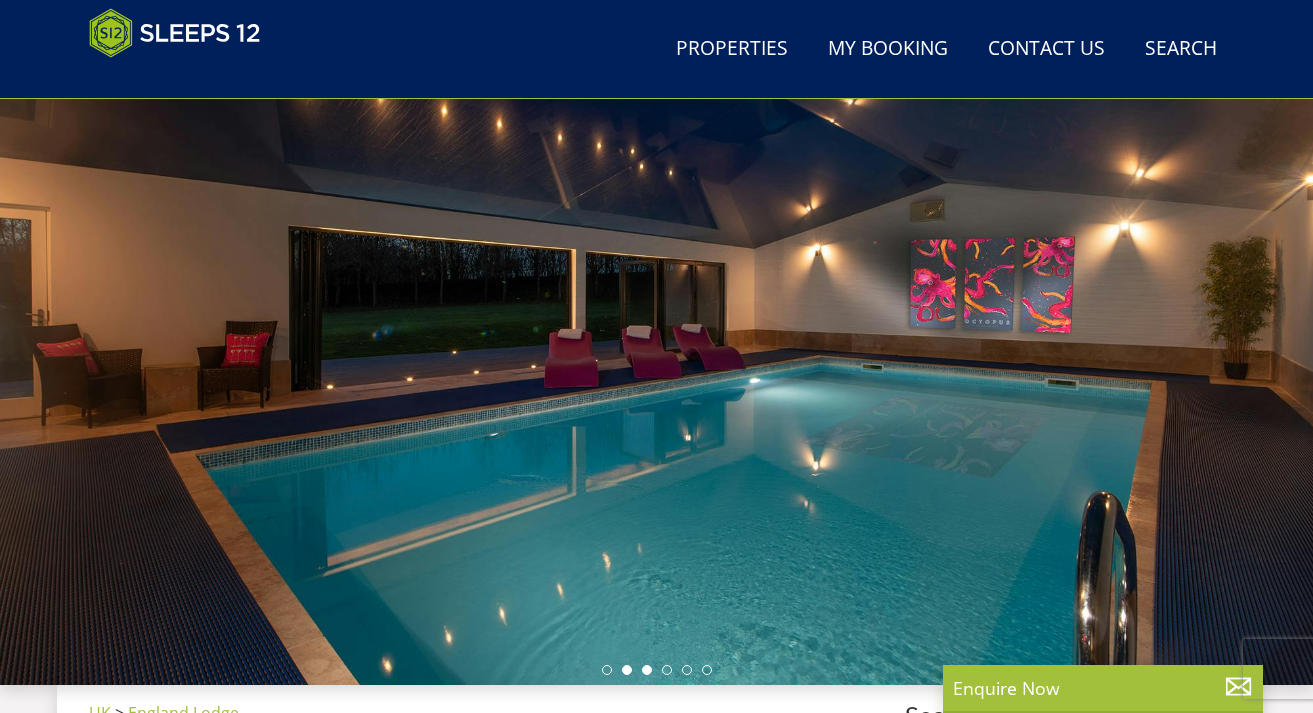 click at bounding box center (647, 670) 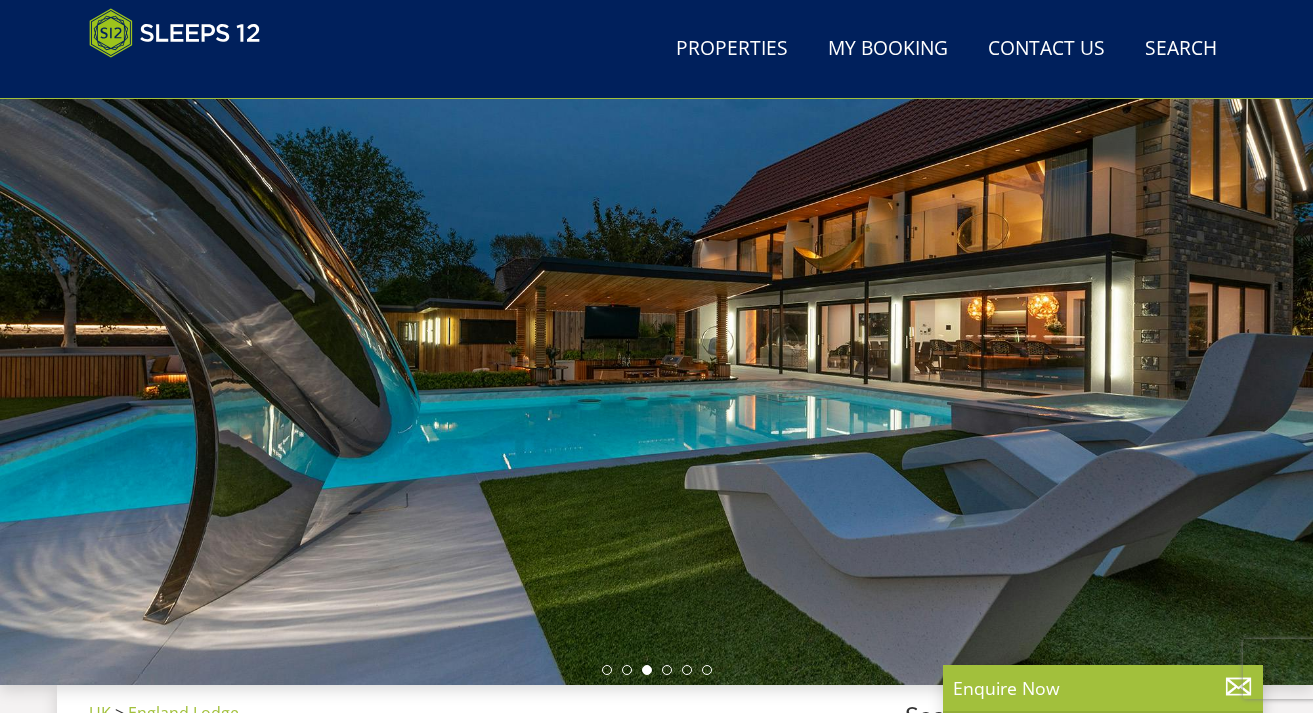 click at bounding box center [657, 670] 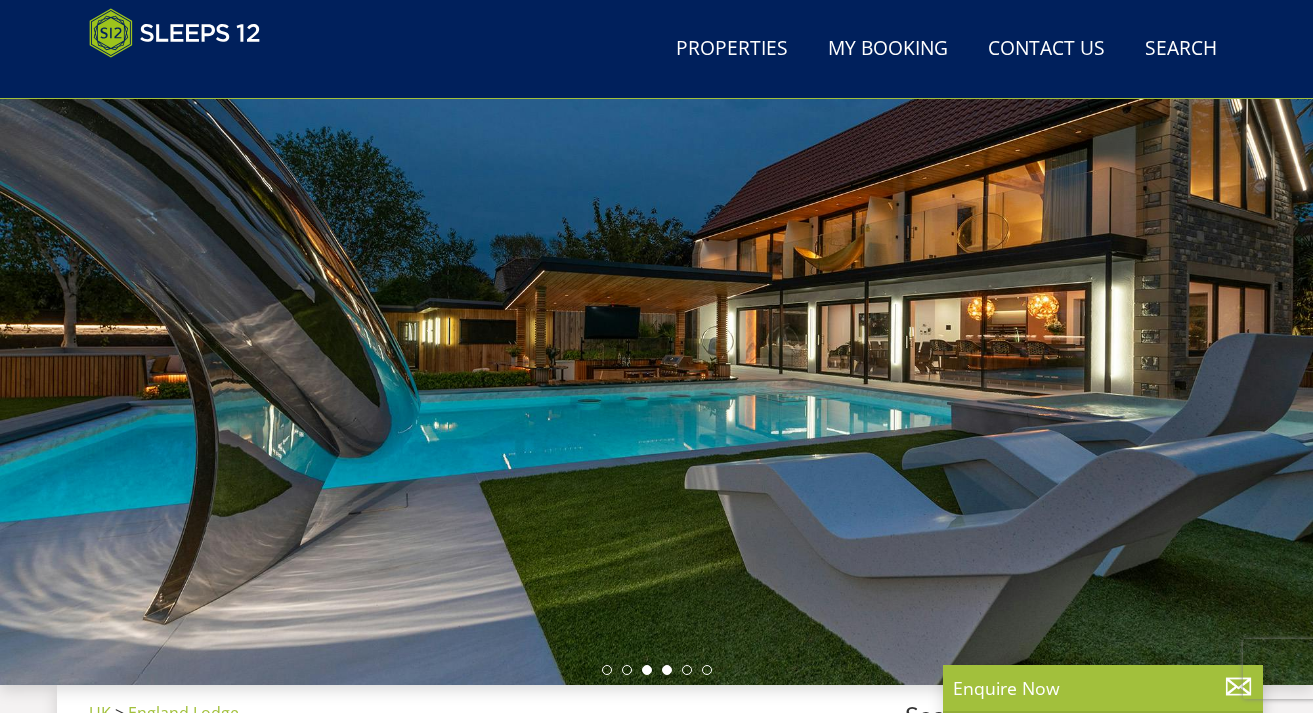 click at bounding box center (667, 670) 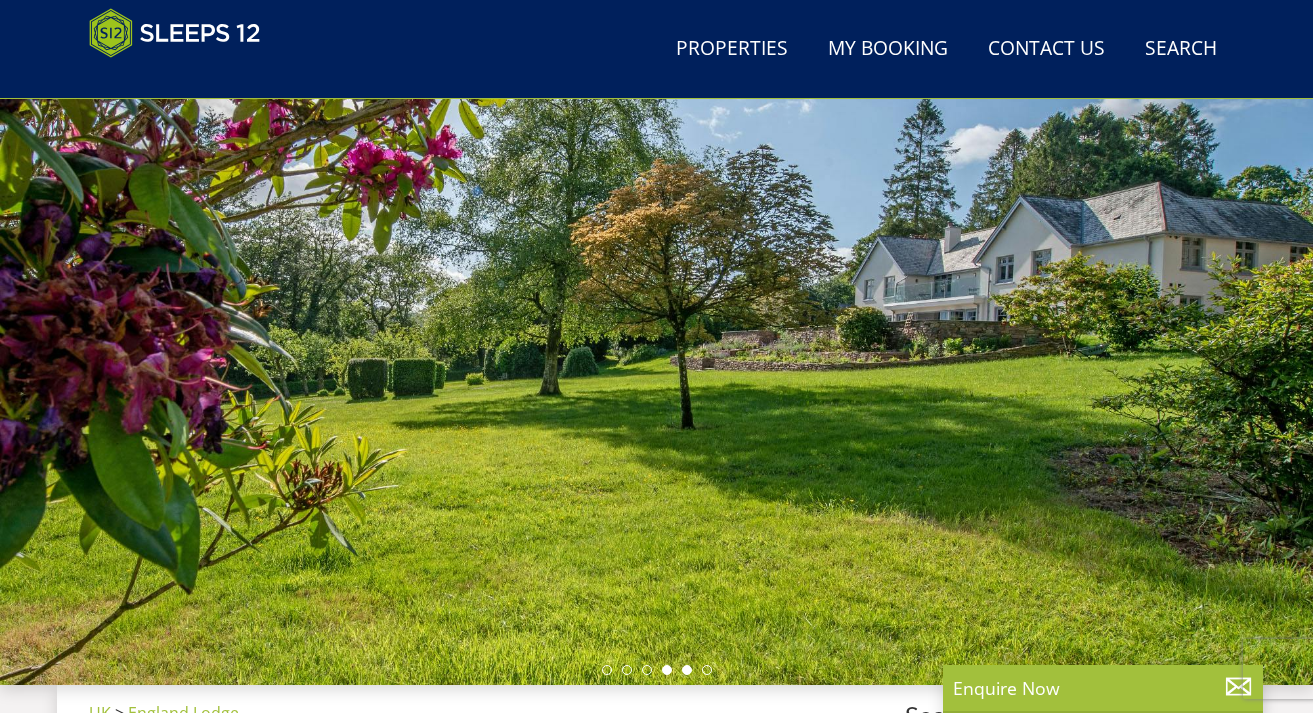 click at bounding box center (687, 670) 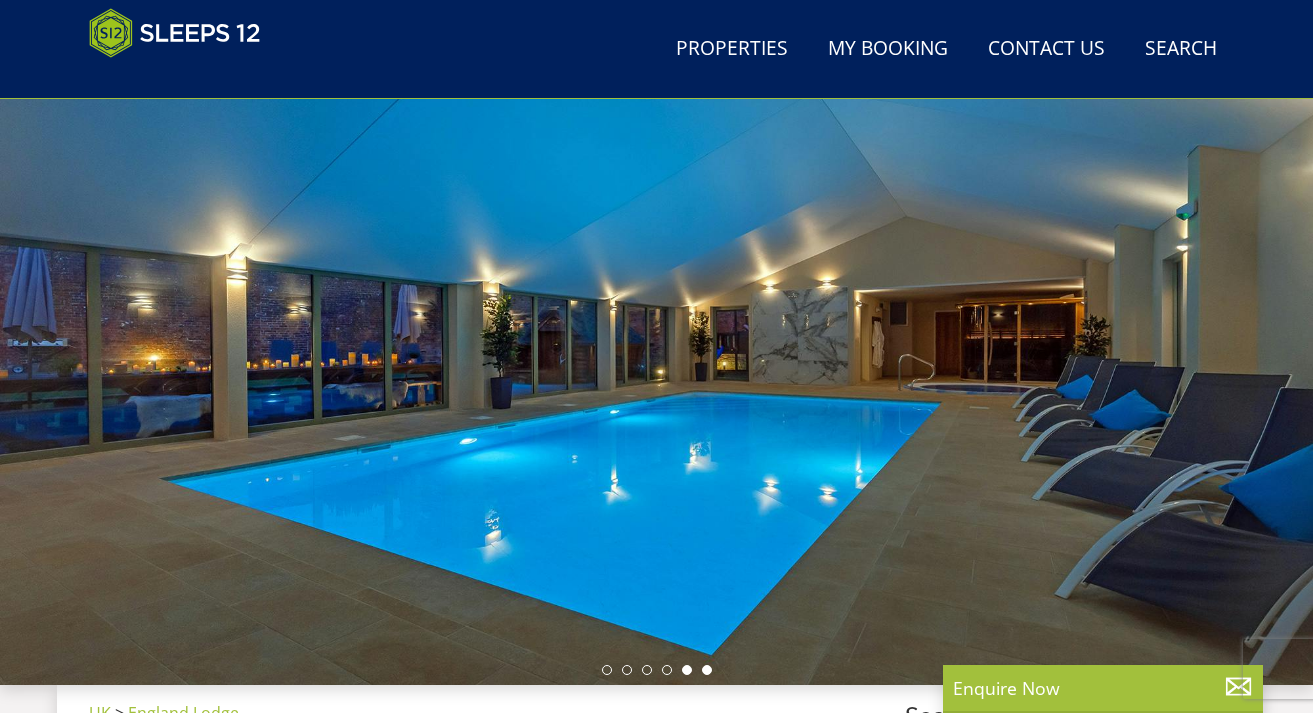 click at bounding box center (707, 670) 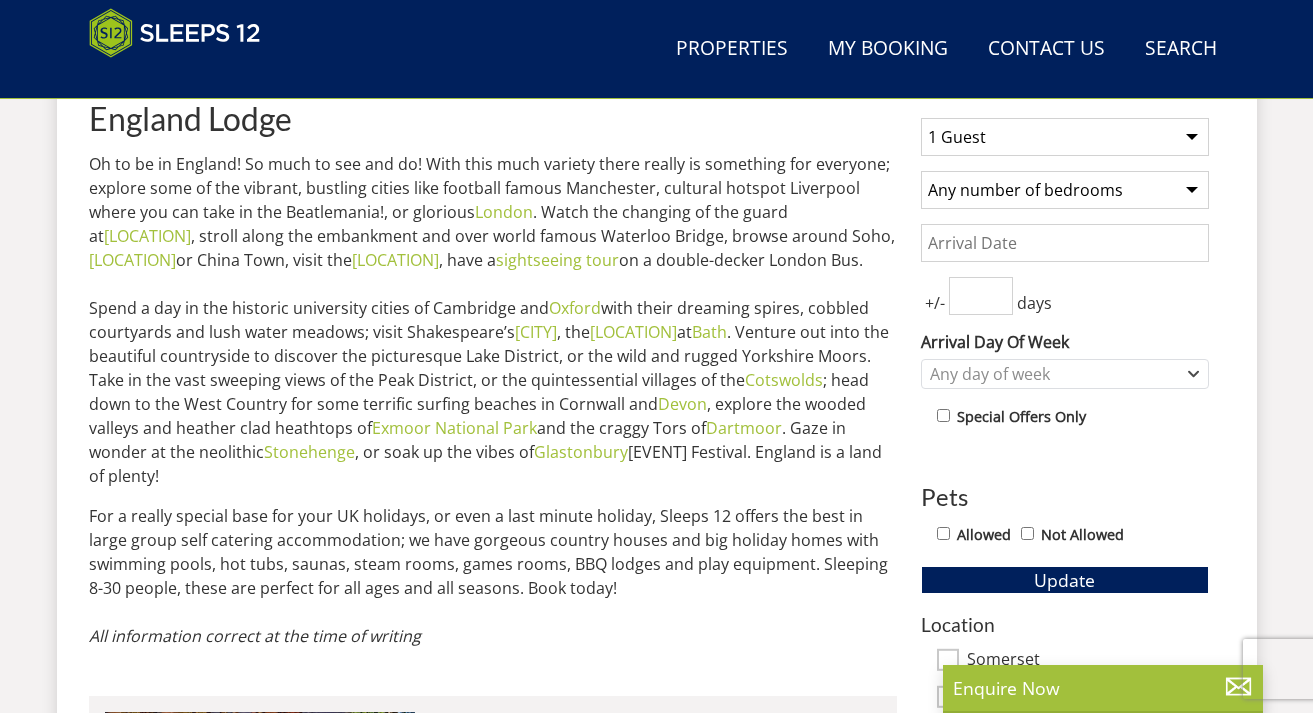 scroll, scrollTop: 791, scrollLeft: 0, axis: vertical 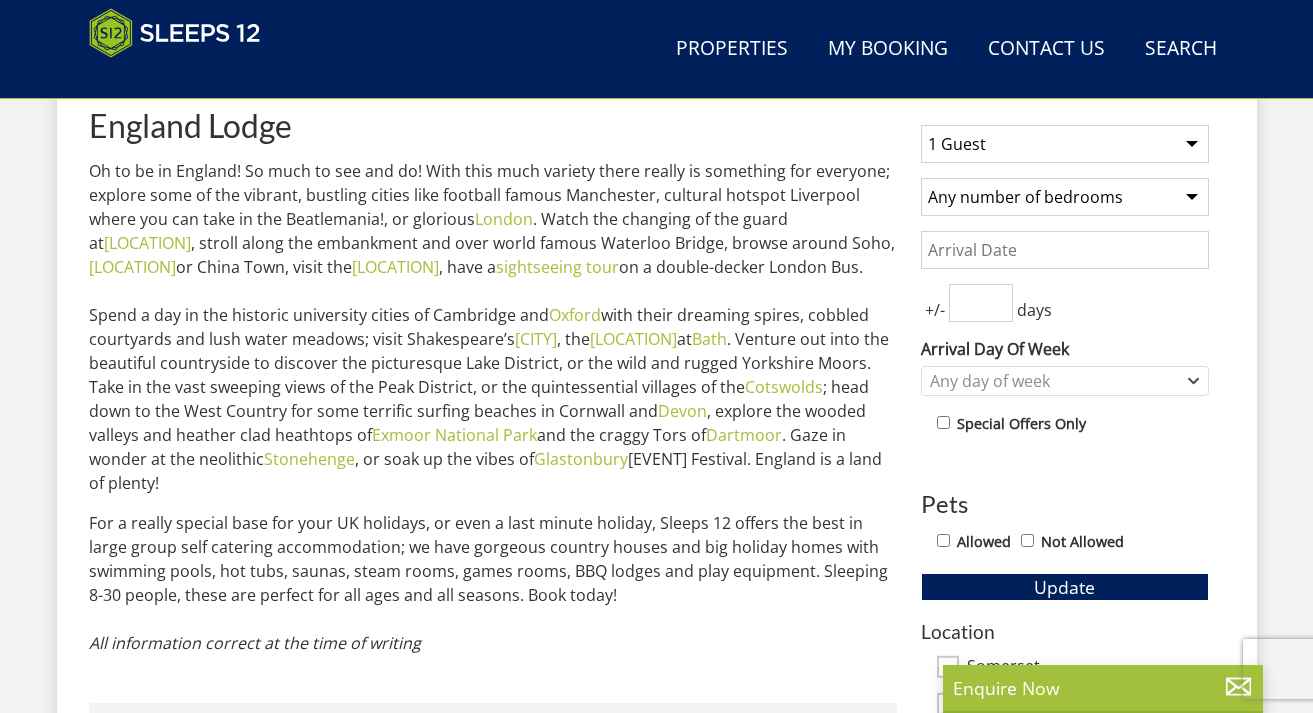 click on "1 Guest
2 Guests
3 Guests
4 Guests
5 Guests
6 Guests
7 Guests
8 Guests
9 Guests
10 Guests
11 Guests
12 Guests
13 Guests
14 Guests
15 Guests
16 Guests
17 Guests
18 Guests
19 Guests
20 Guests
21 Guests
22 Guests
23 Guests
24 Guests
25 Guests
26 Guests
27 Guests
28 Guests
29 Guests
30 Guests
31 Guests
32 Guests" at bounding box center [1065, 144] 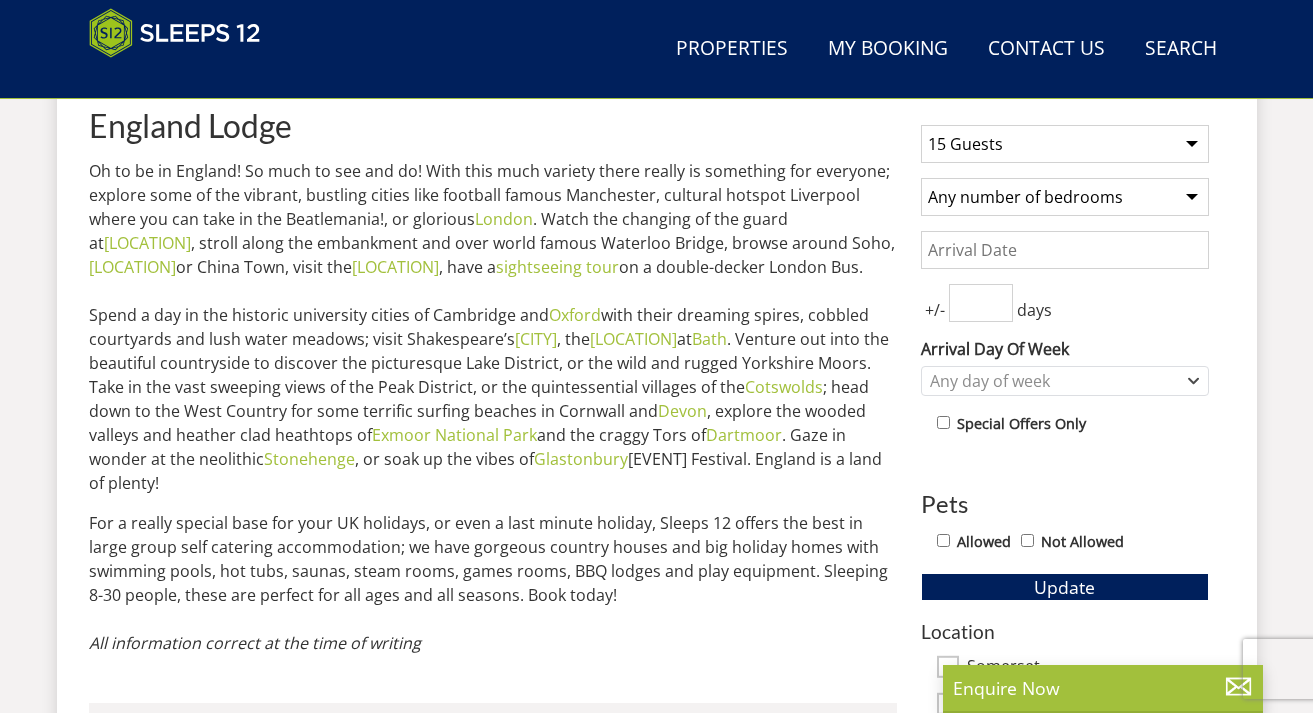click on "Any number of bedrooms
4 Bedrooms
5 Bedrooms
6 Bedrooms
7 Bedrooms
8 Bedrooms
9 Bedrooms
10 Bedrooms
11 Bedrooms
12 Bedrooms
13 Bedrooms
14 Bedrooms
15 Bedrooms
16 Bedrooms" at bounding box center [1065, 197] 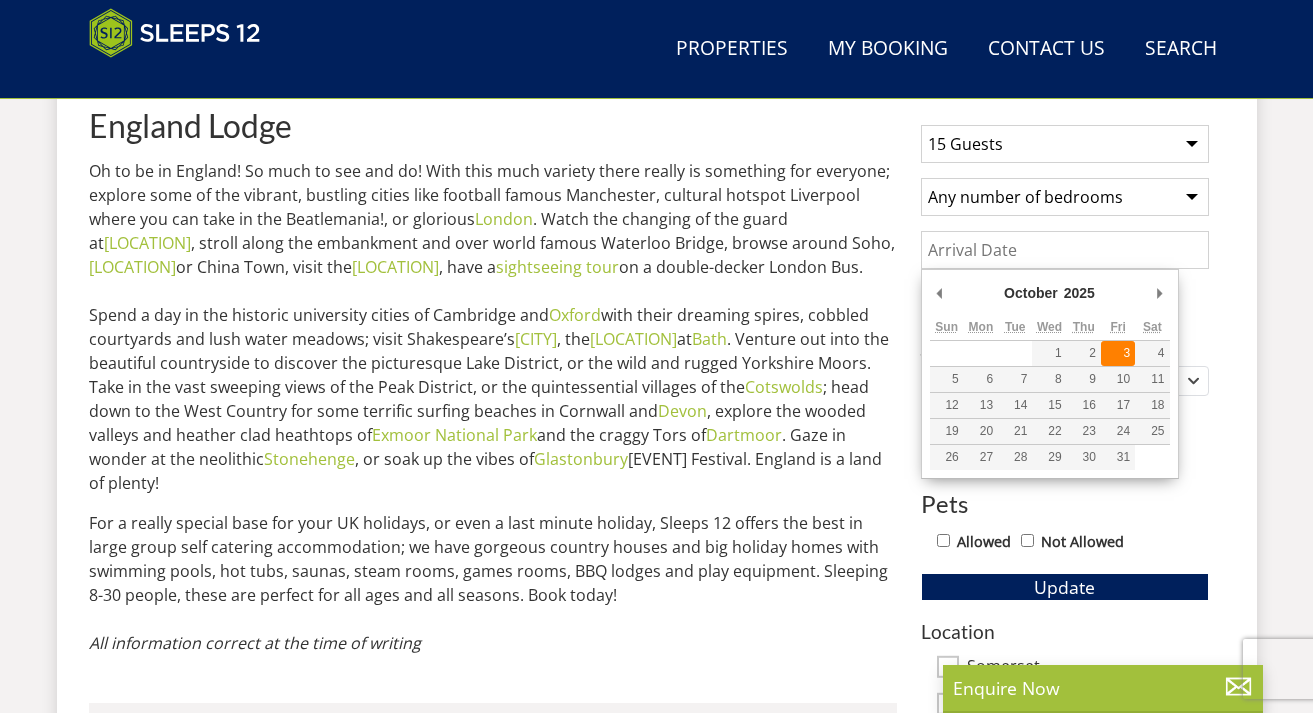 type on "03/10/2025" 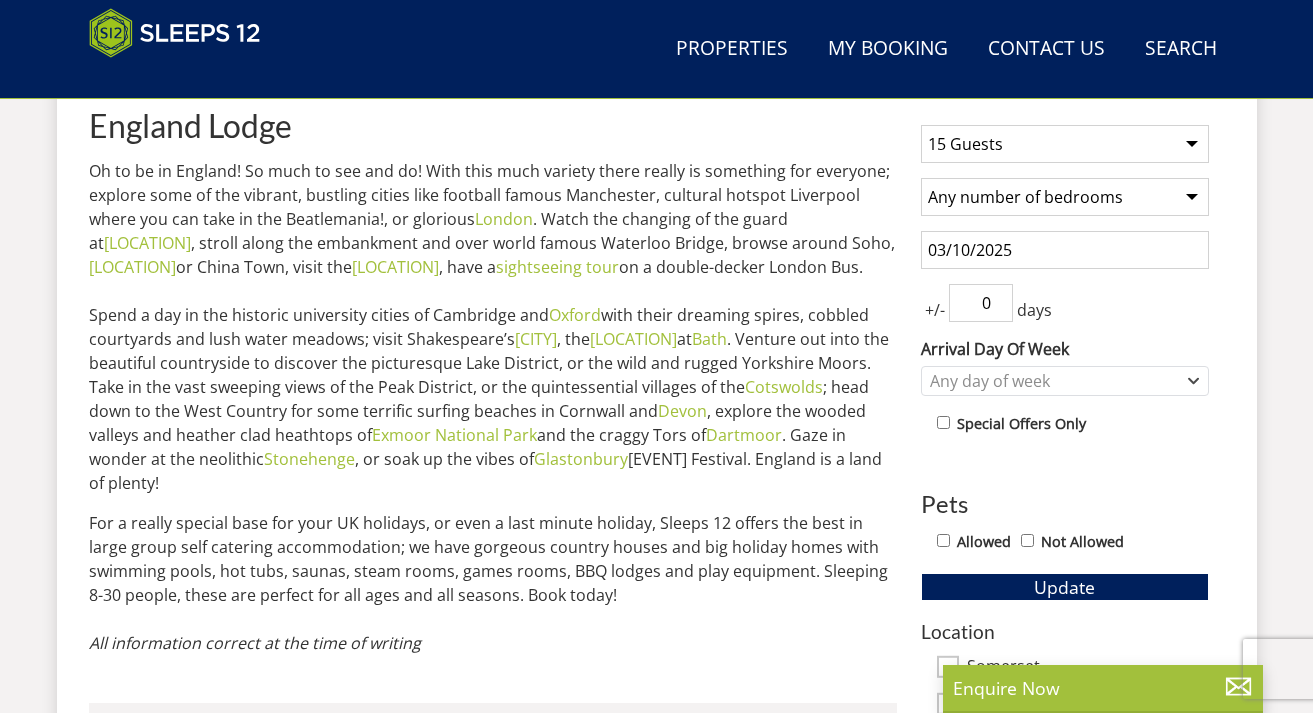 click on "0" at bounding box center [981, 303] 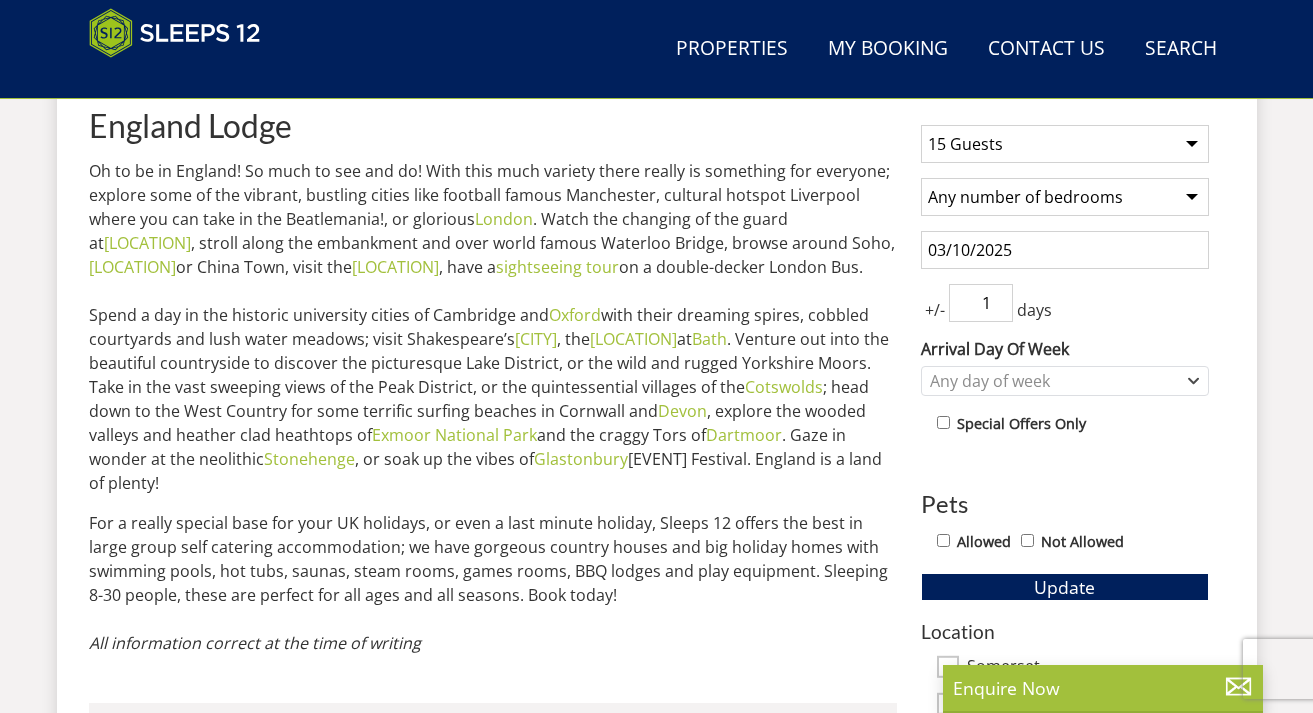 click on "1" at bounding box center [981, 303] 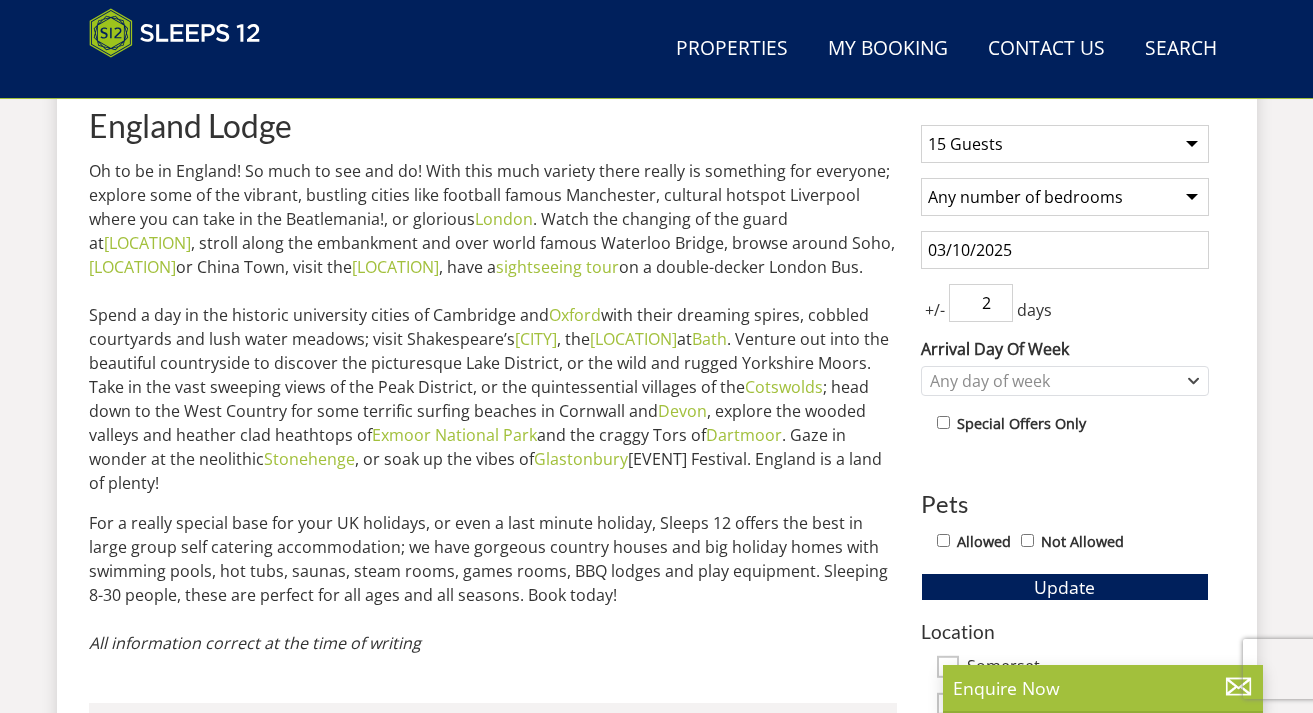 type on "2" 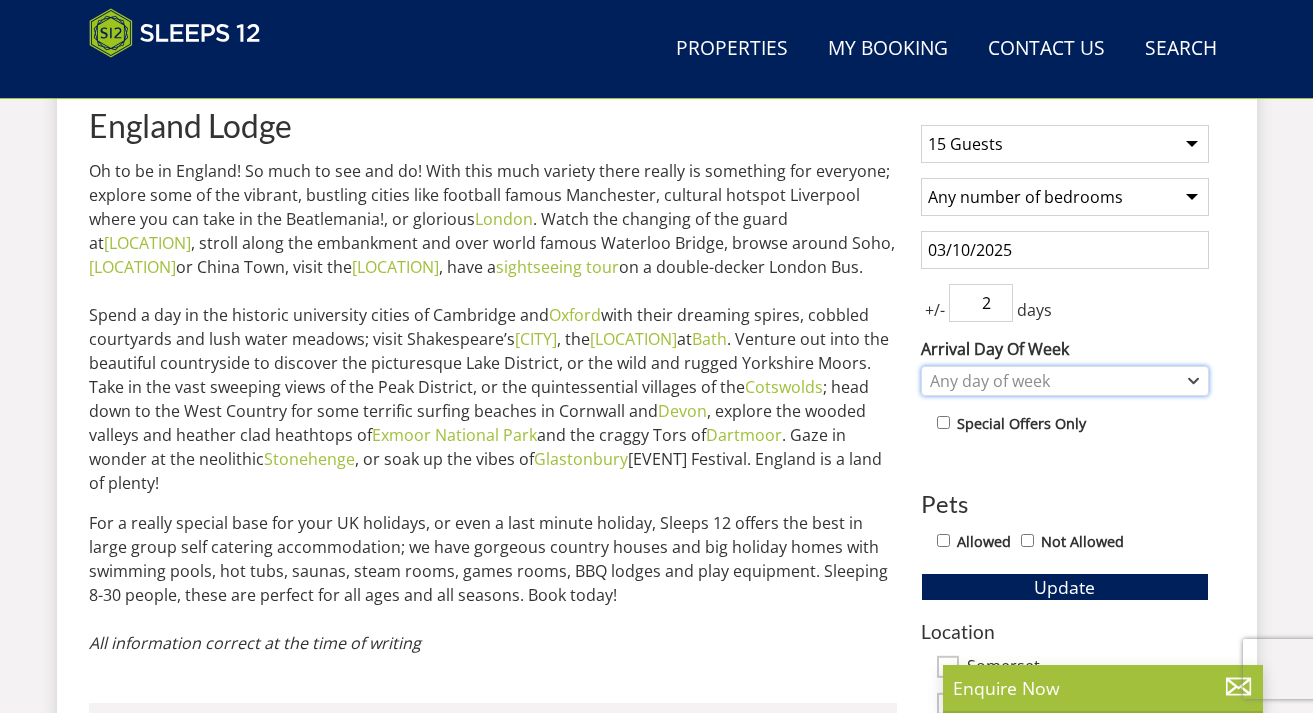 click on "Any day of week" at bounding box center (1054, 381) 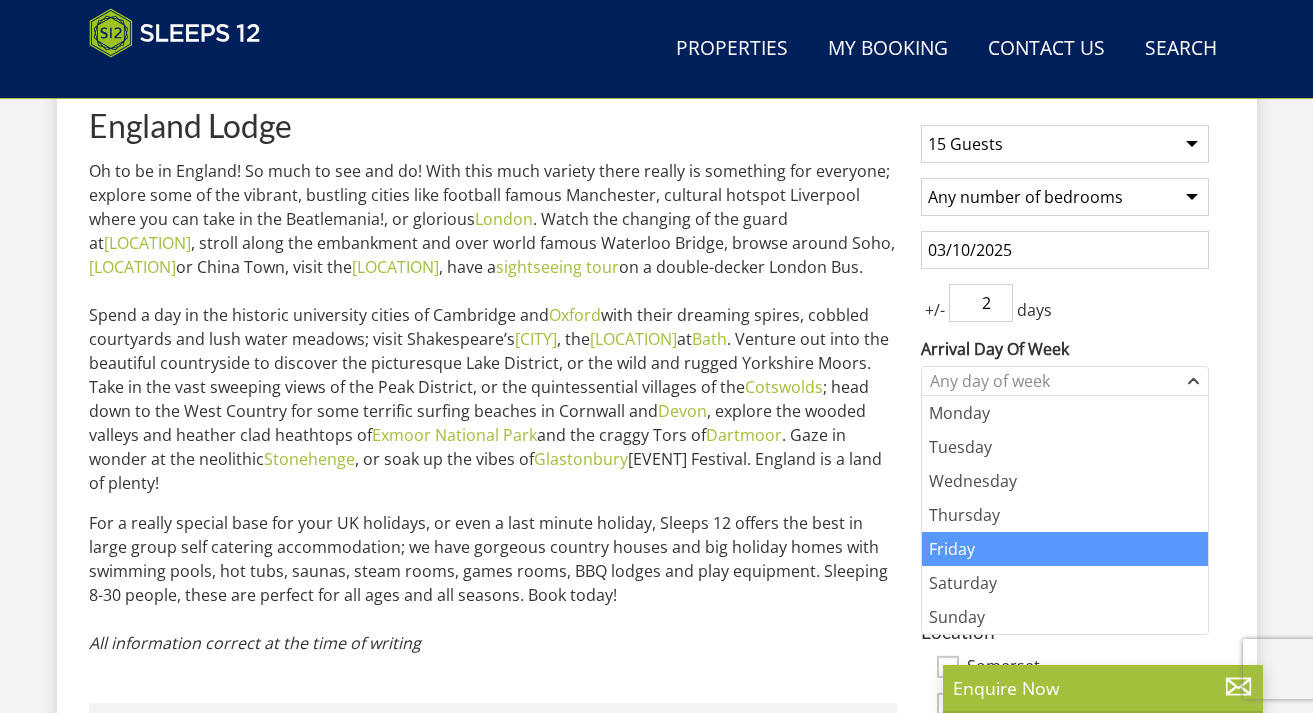 click on "Friday" at bounding box center (1065, 549) 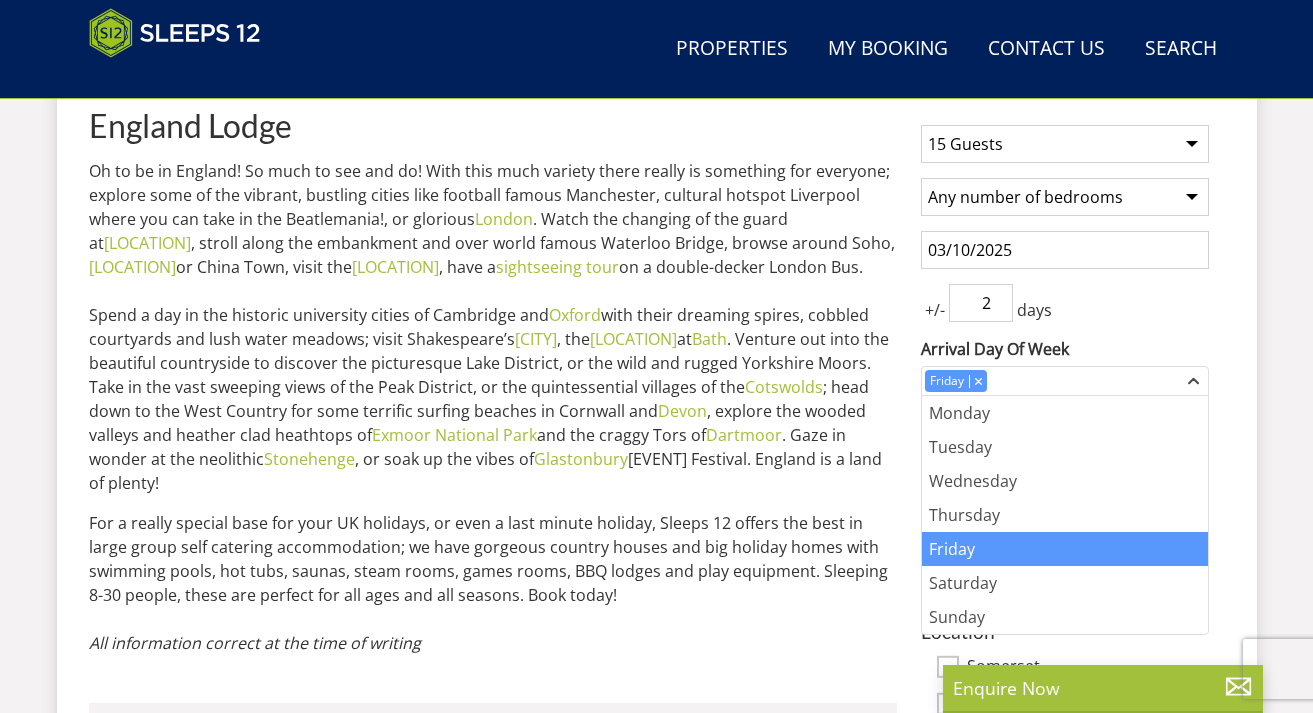 click on "1 Guest
2 Guests
3 Guests
4 Guests
5 Guests
6 Guests
7 Guests
8 Guests
9 Guests
10 Guests
11 Guests
12 Guests
13 Guests
14 Guests
15 Guests
16 Guests
17 Guests
18 Guests
19 Guests
20 Guests
21 Guests
22 Guests
23 Guests
24 Guests
25 Guests
26 Guests
27 Guests
28 Guests
29 Guests
30 Guests
31 Guests
32 Guests
Any number of bedrooms
4 Bedrooms
5 Bedrooms
6 Bedrooms
7 Bedrooms
8 Bedrooms
9 Bedrooms
10 Bedrooms
11 Bedrooms
12 Bedrooms
13 Bedrooms
14 Bedrooms
15 Bedrooms
16 Bedrooms
03/10/2025
+/-
2
days
Arrival Day Of Week
Monday Tuesday Wednesday Thursday" at bounding box center (1065, 459) 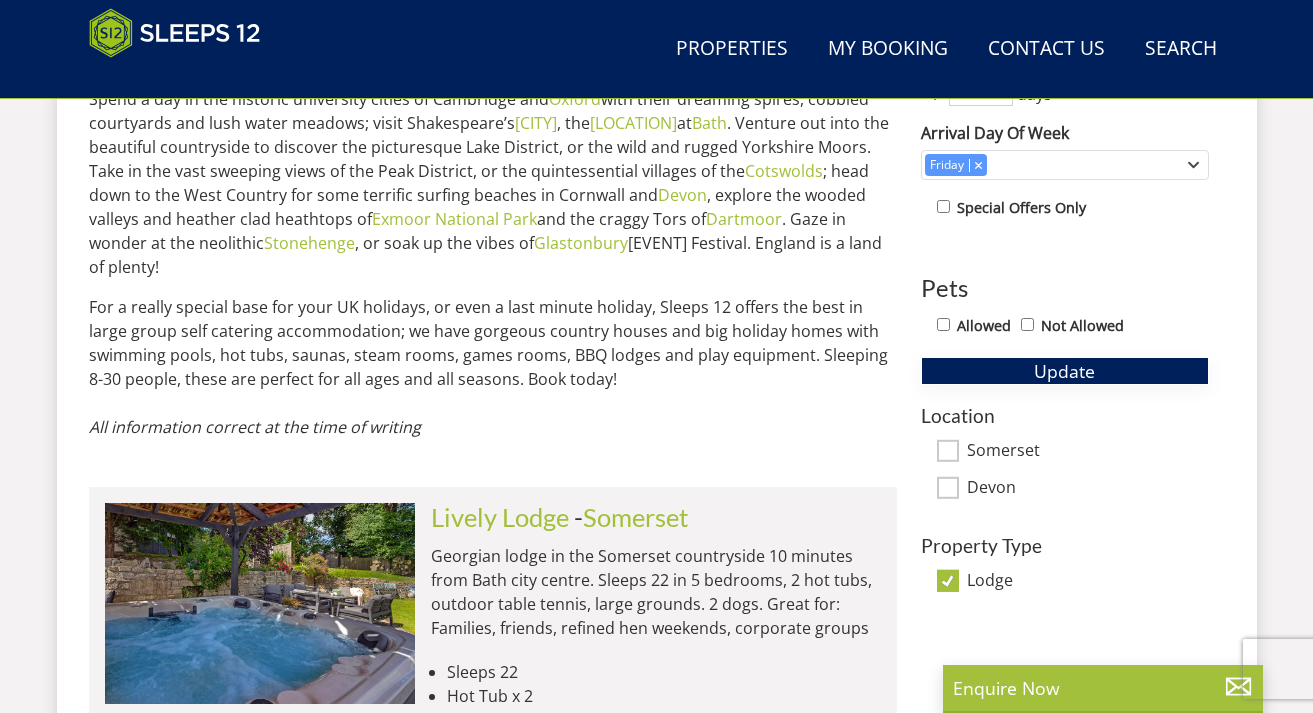 scroll, scrollTop: 1012, scrollLeft: 0, axis: vertical 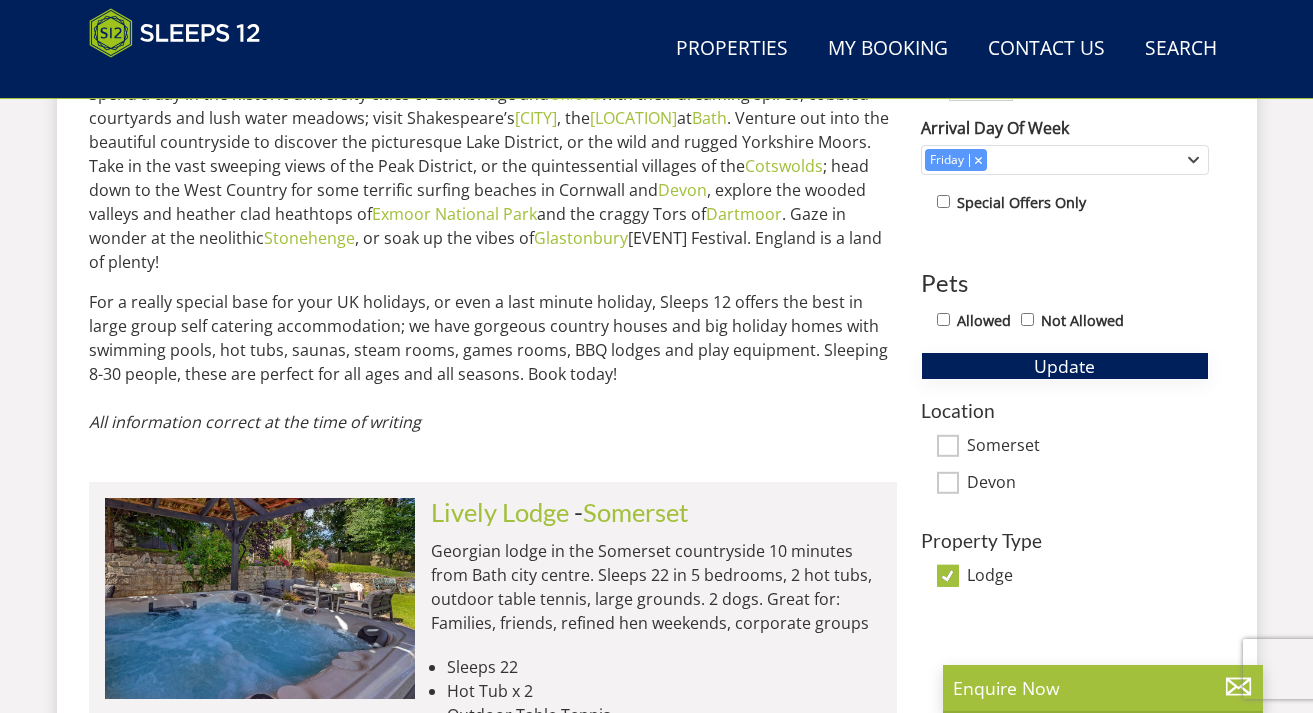 click on "Update" at bounding box center (1064, 366) 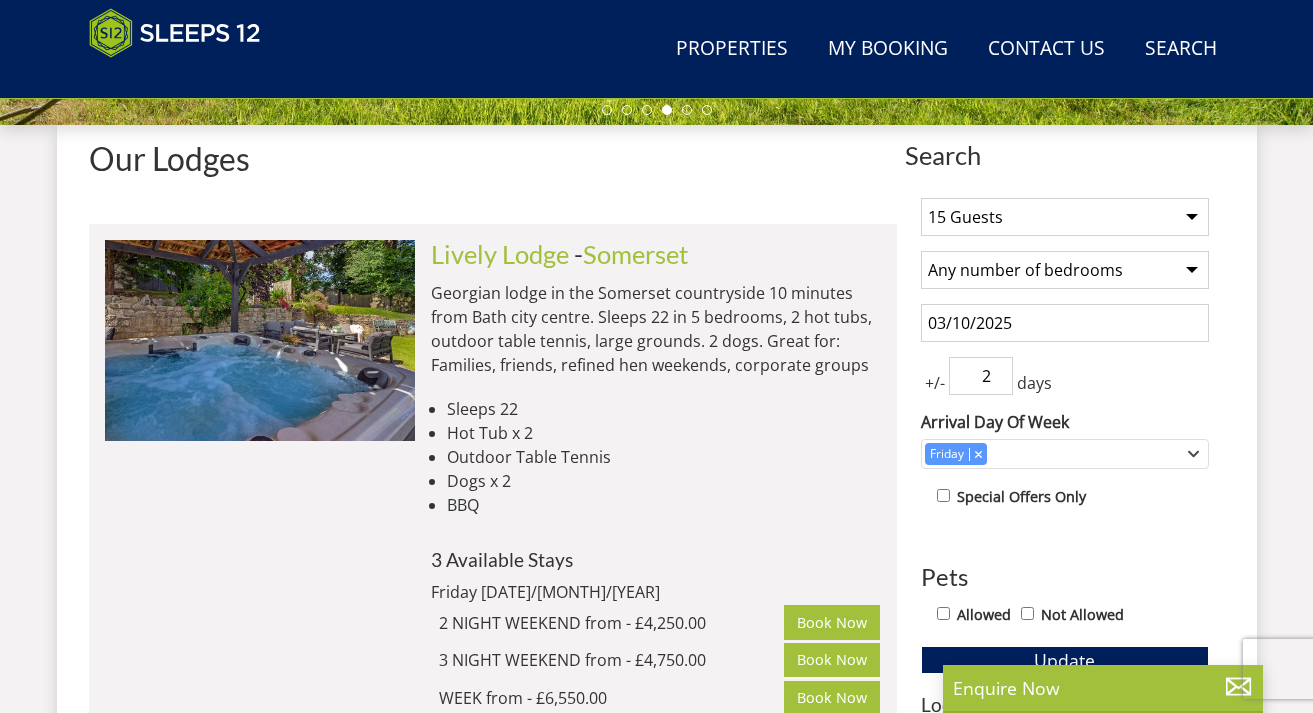 scroll, scrollTop: 711, scrollLeft: 0, axis: vertical 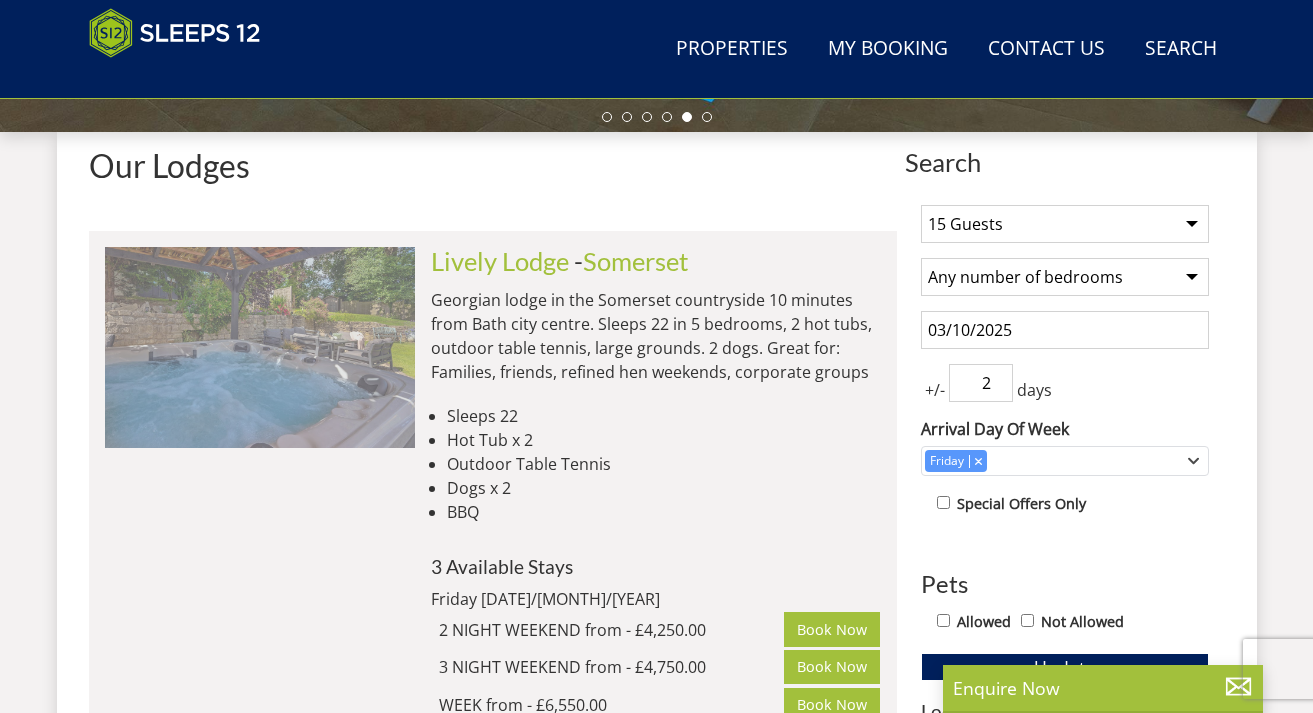 click at bounding box center [260, 347] 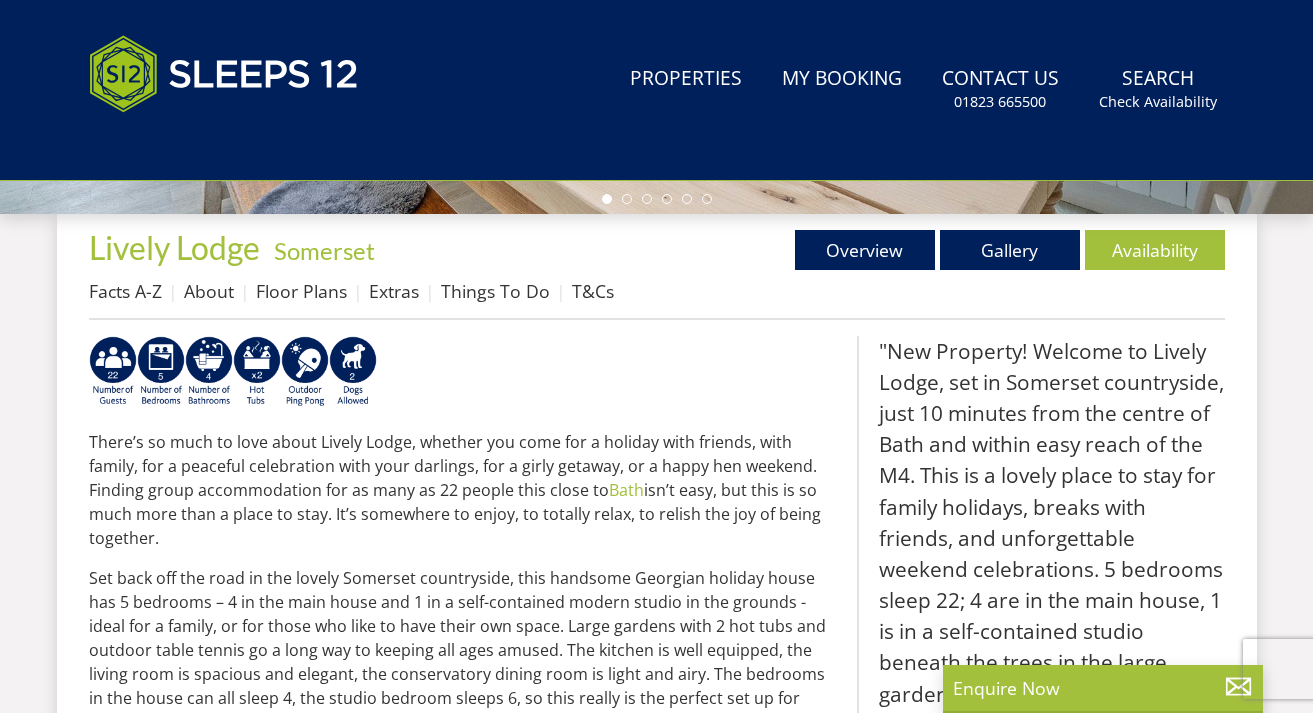 scroll, scrollTop: 0, scrollLeft: 0, axis: both 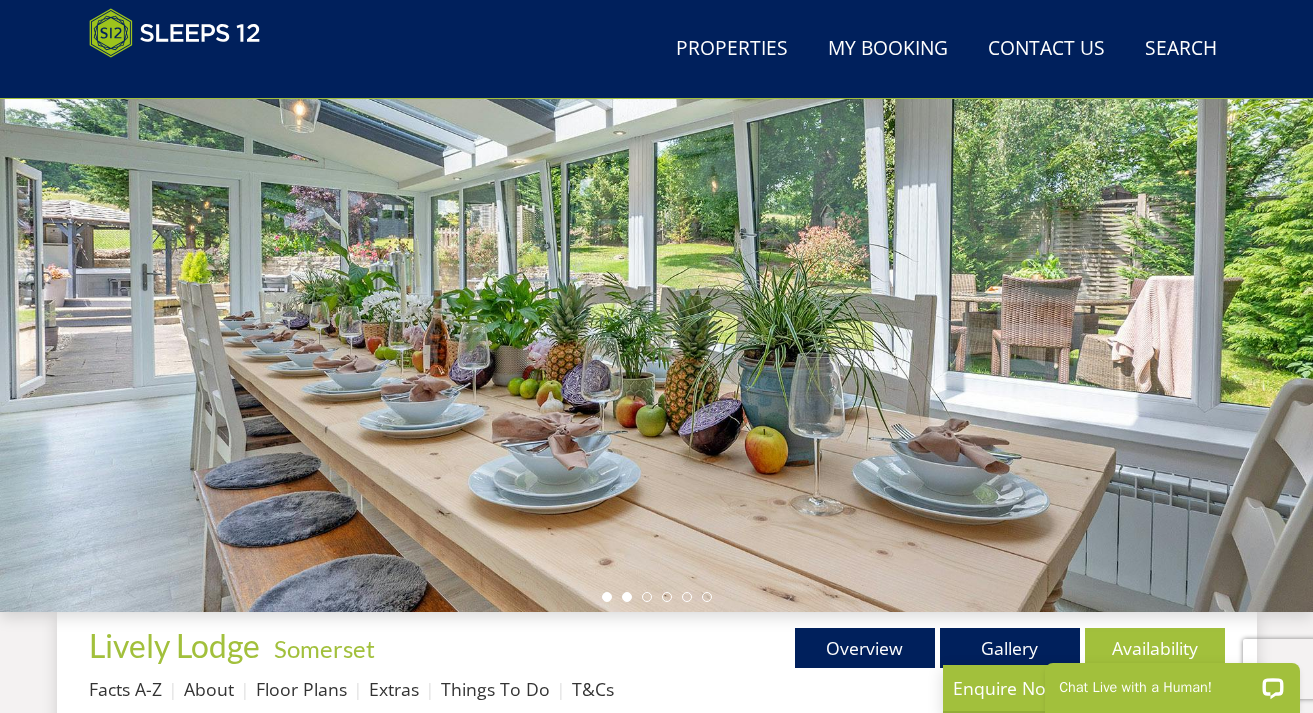 click at bounding box center [627, 597] 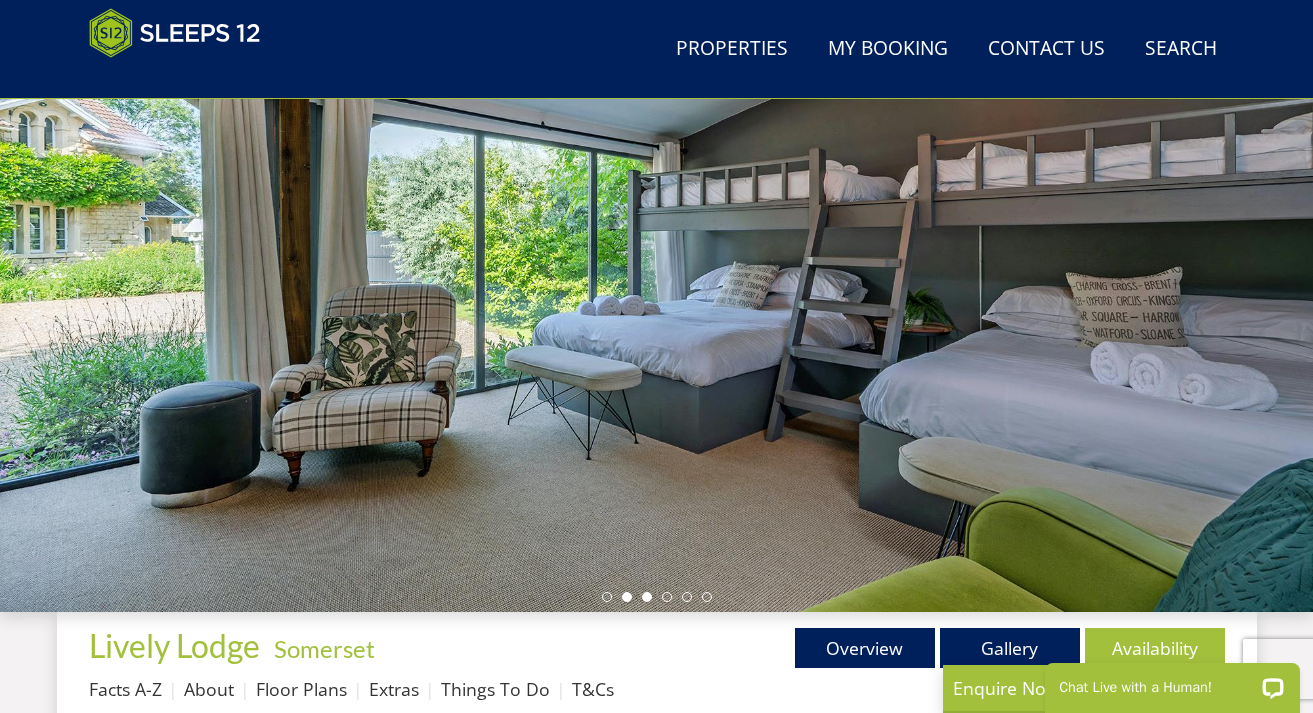 click at bounding box center [647, 597] 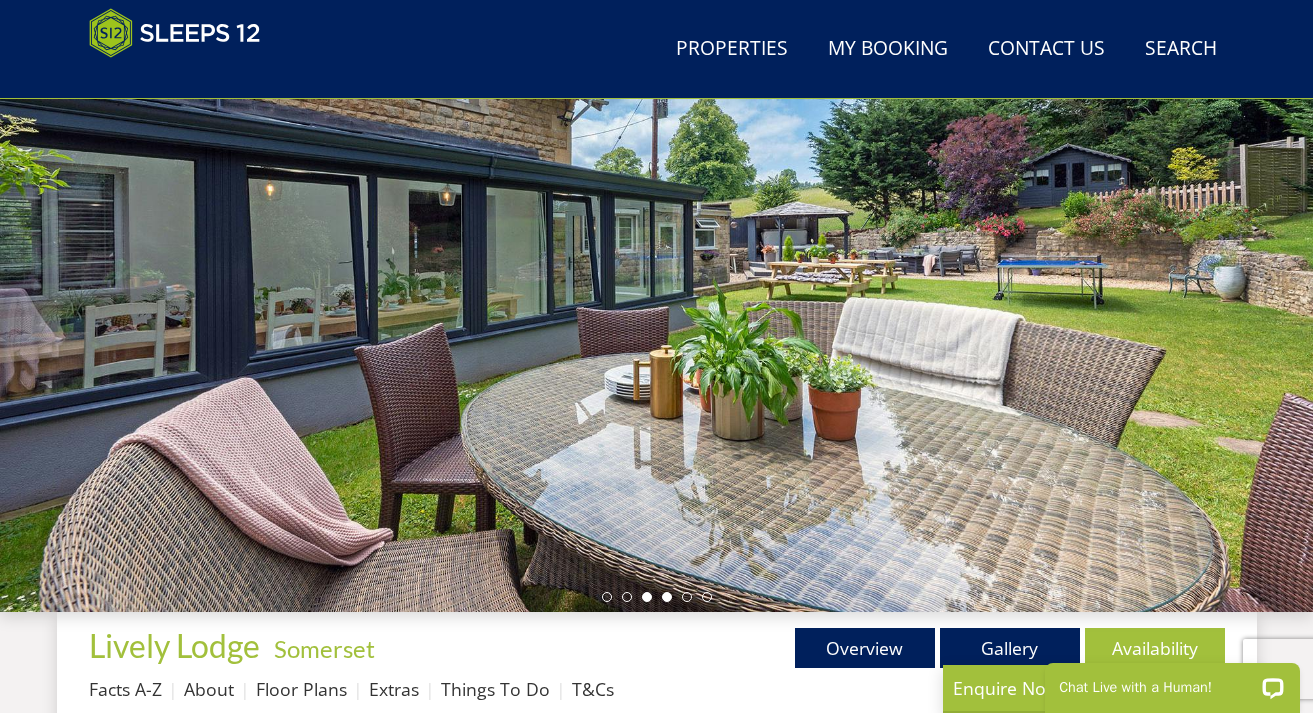 click at bounding box center [667, 597] 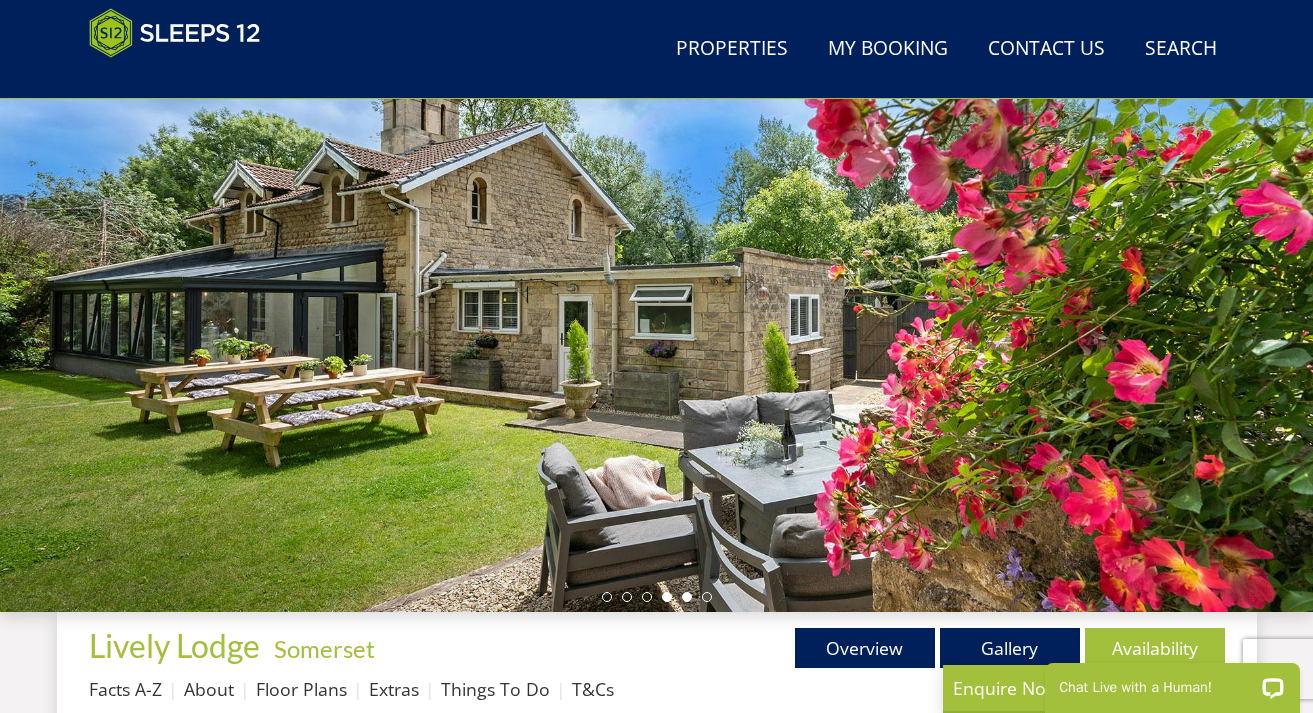 click at bounding box center [687, 597] 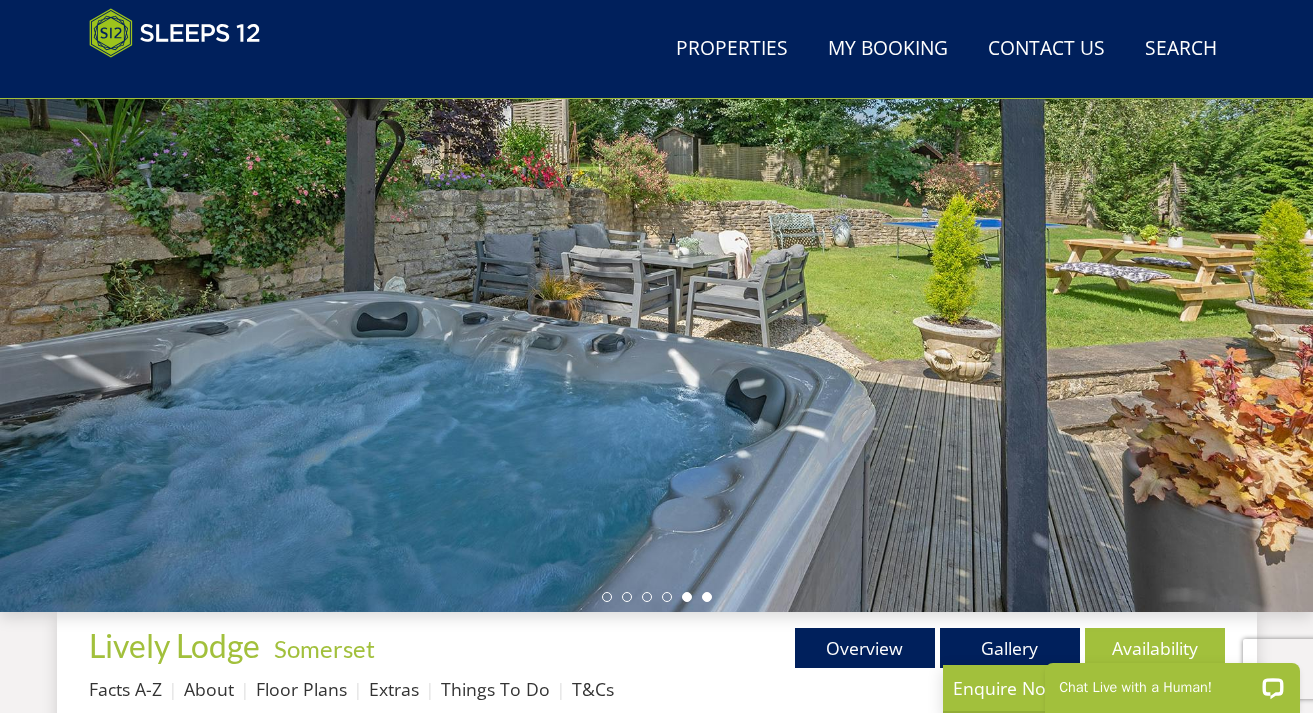 click at bounding box center (707, 597) 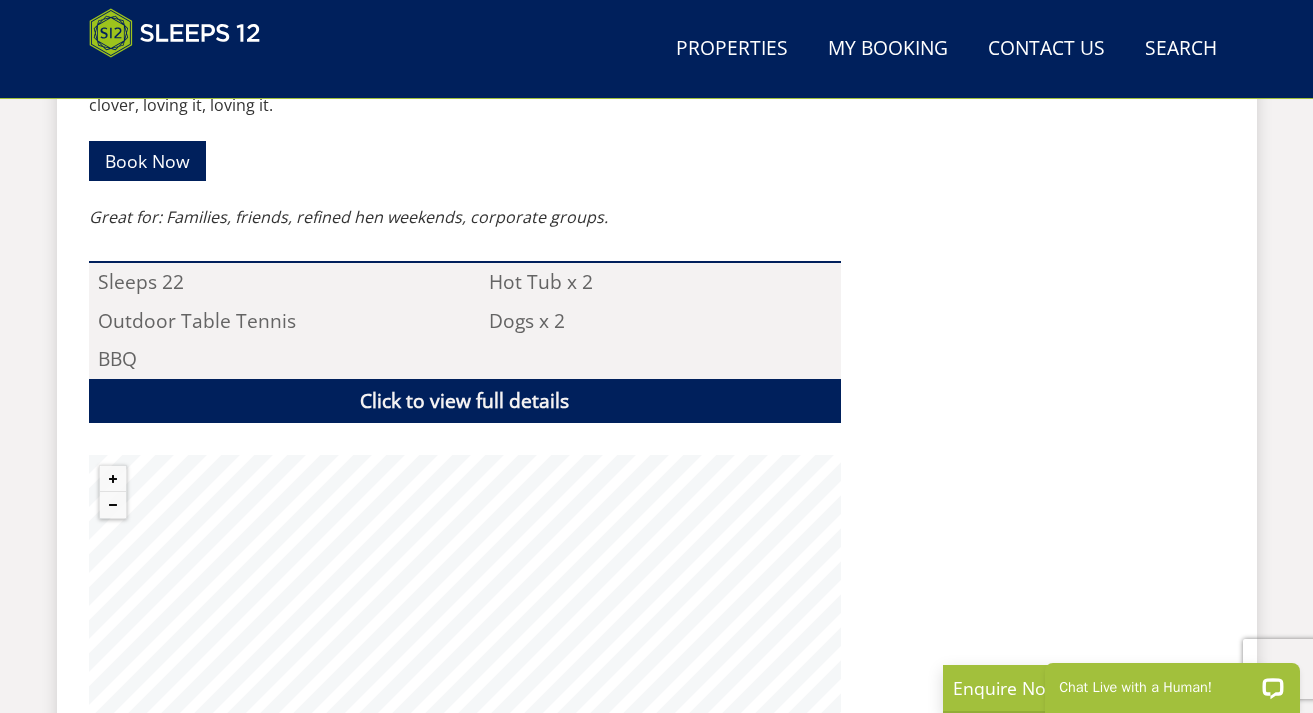 scroll, scrollTop: 1703, scrollLeft: 0, axis: vertical 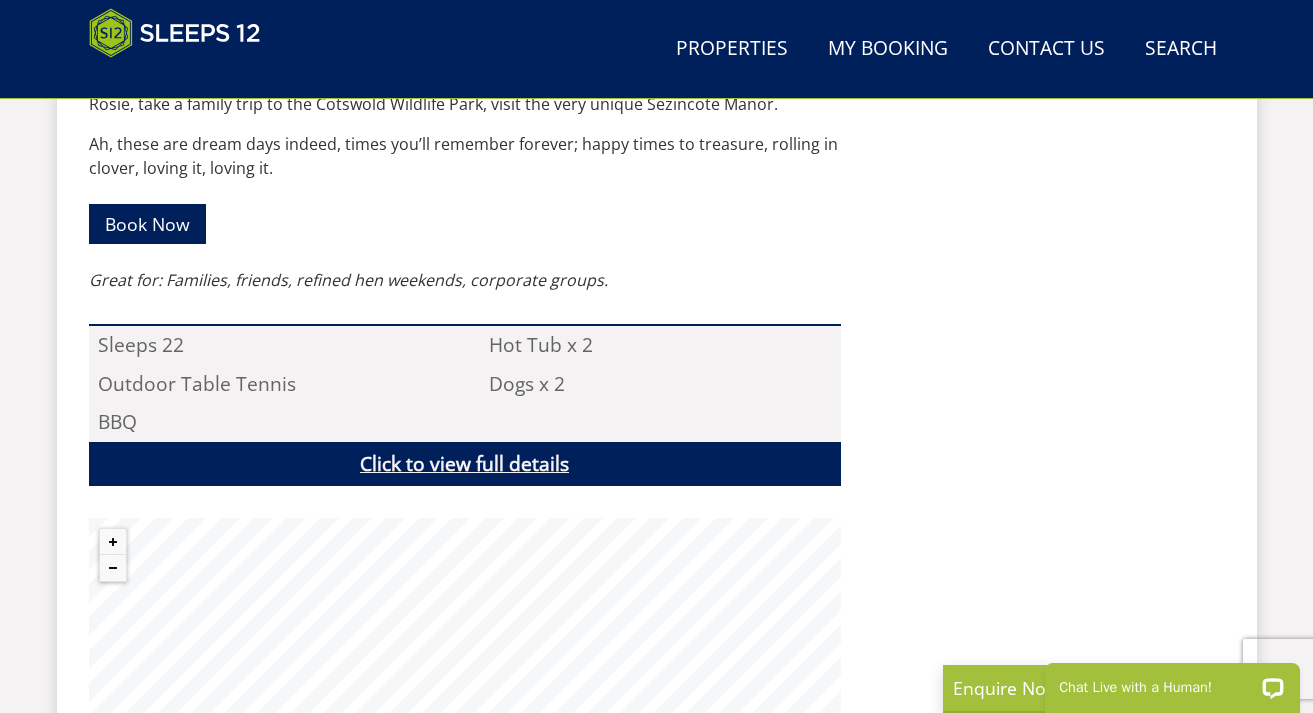click on "Click to view full details" at bounding box center (465, 464) 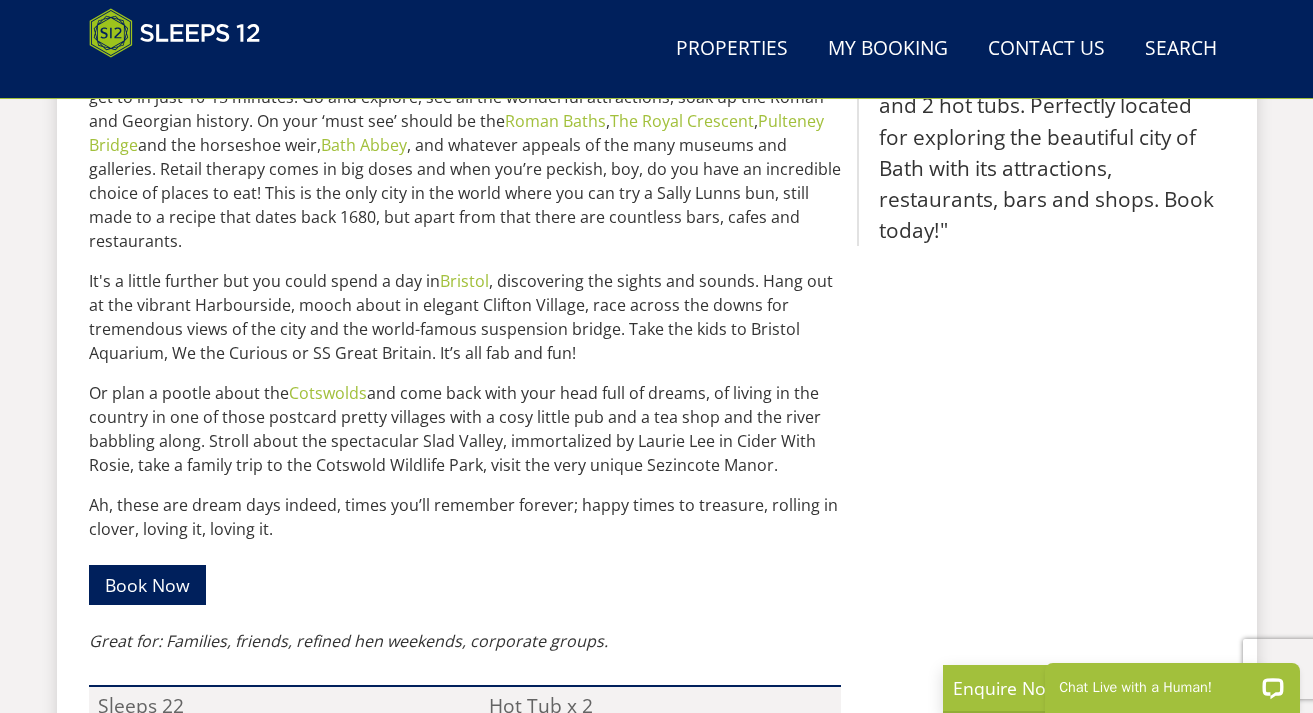 scroll, scrollTop: 1286, scrollLeft: 0, axis: vertical 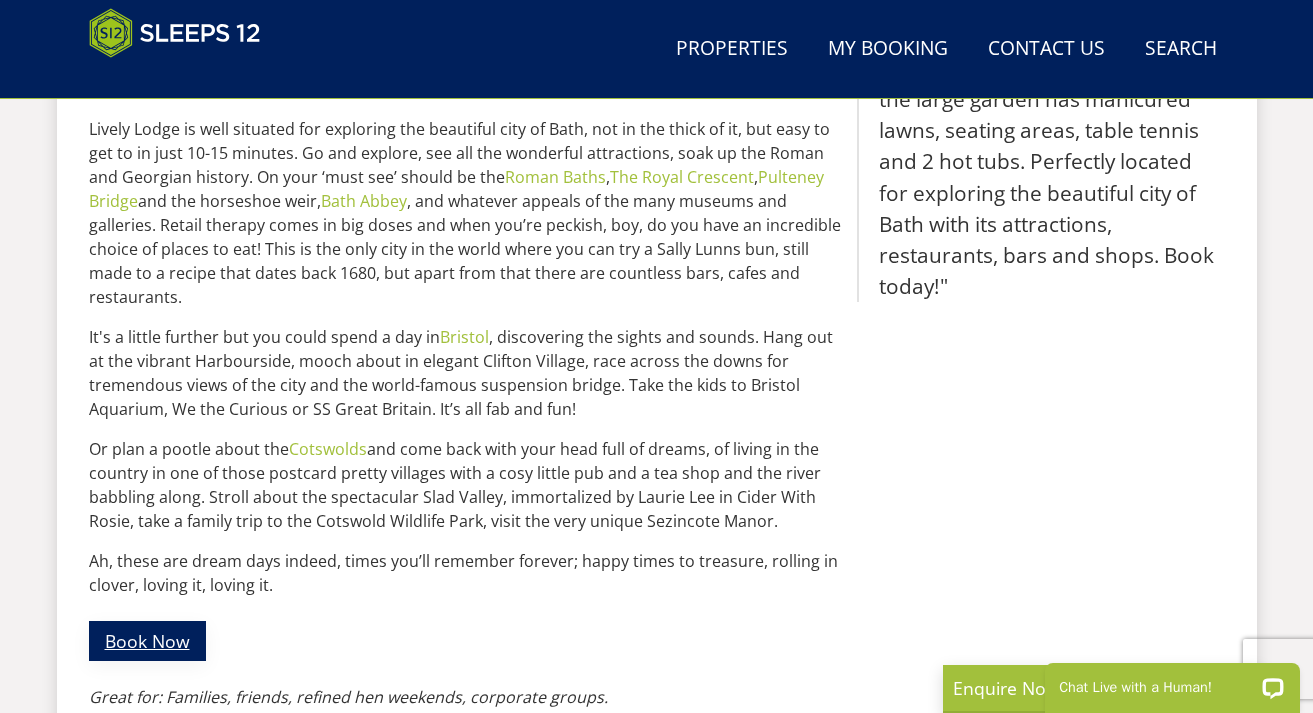 click on "Book Now" at bounding box center [147, 640] 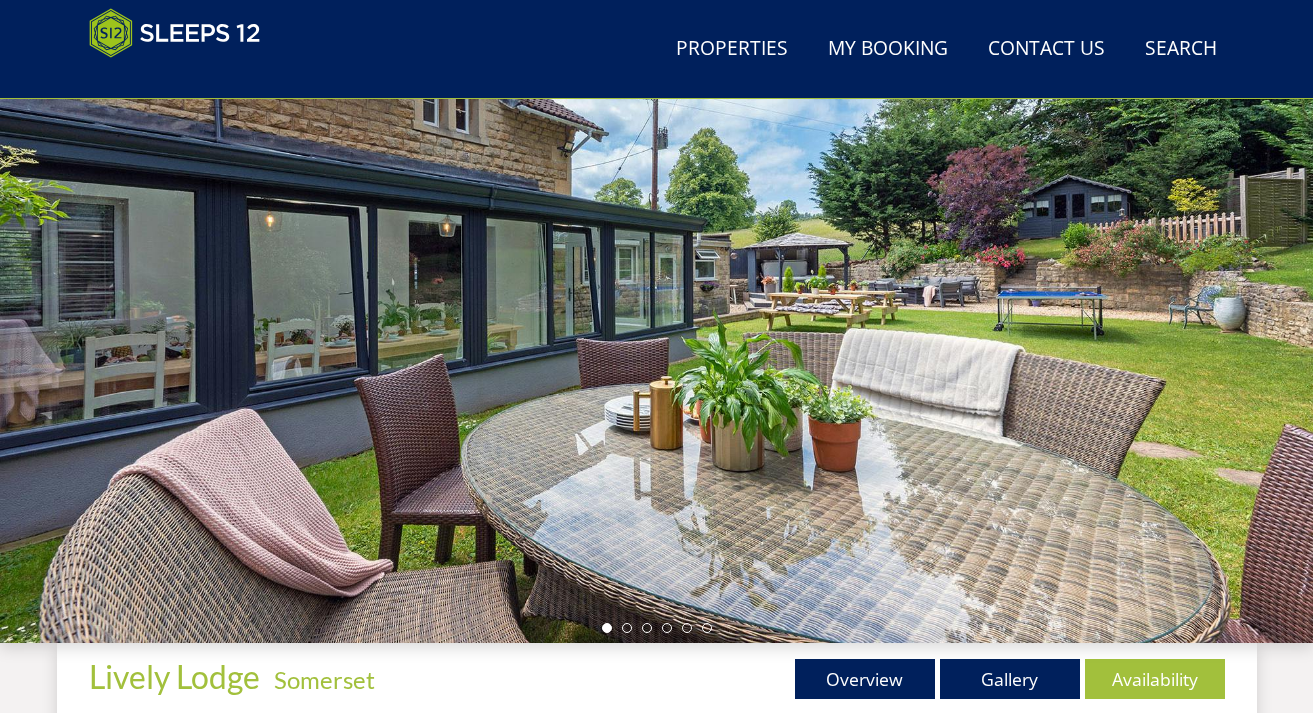 scroll, scrollTop: 271, scrollLeft: 0, axis: vertical 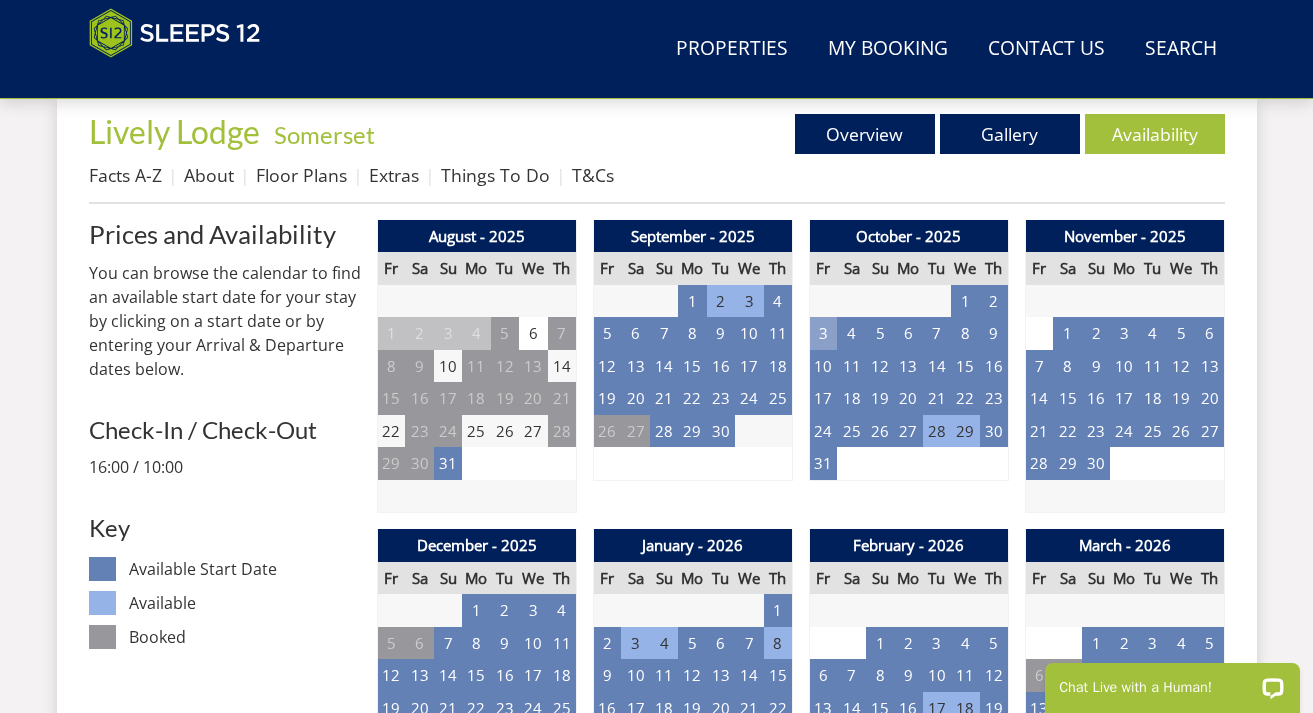click on "3" at bounding box center (823, 333) 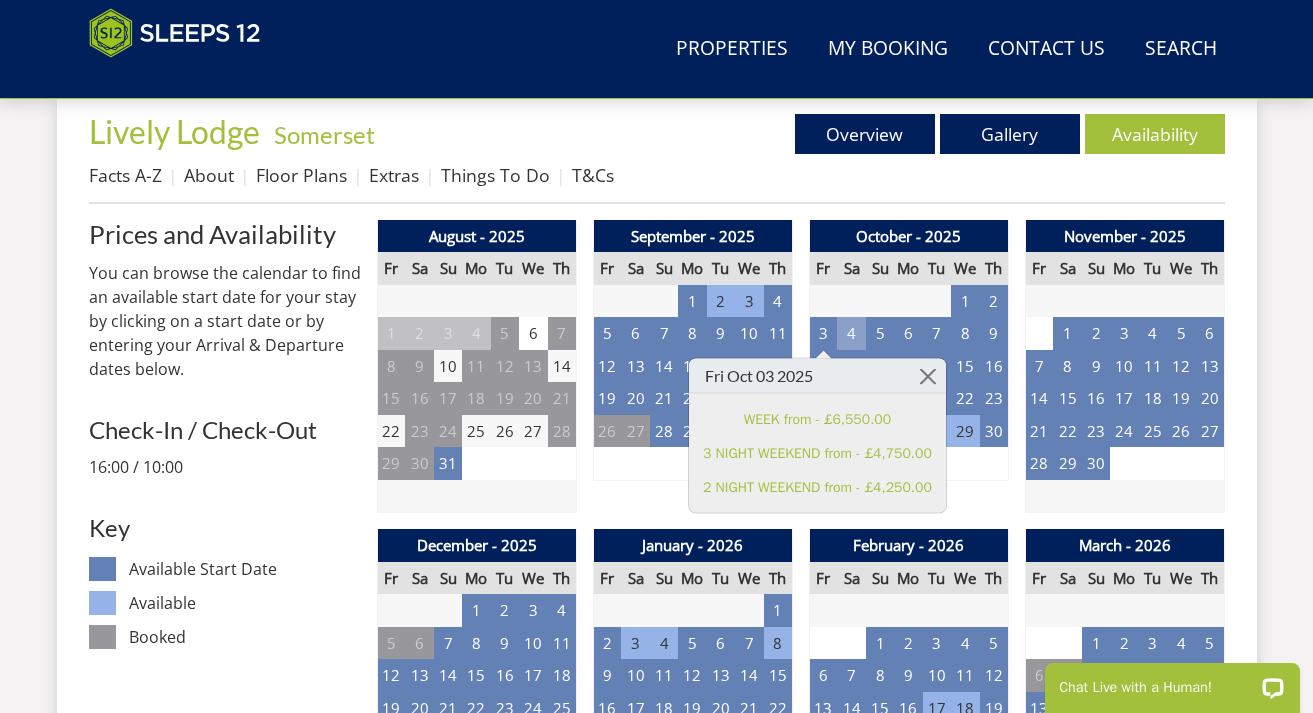 click on "4" at bounding box center (851, 333) 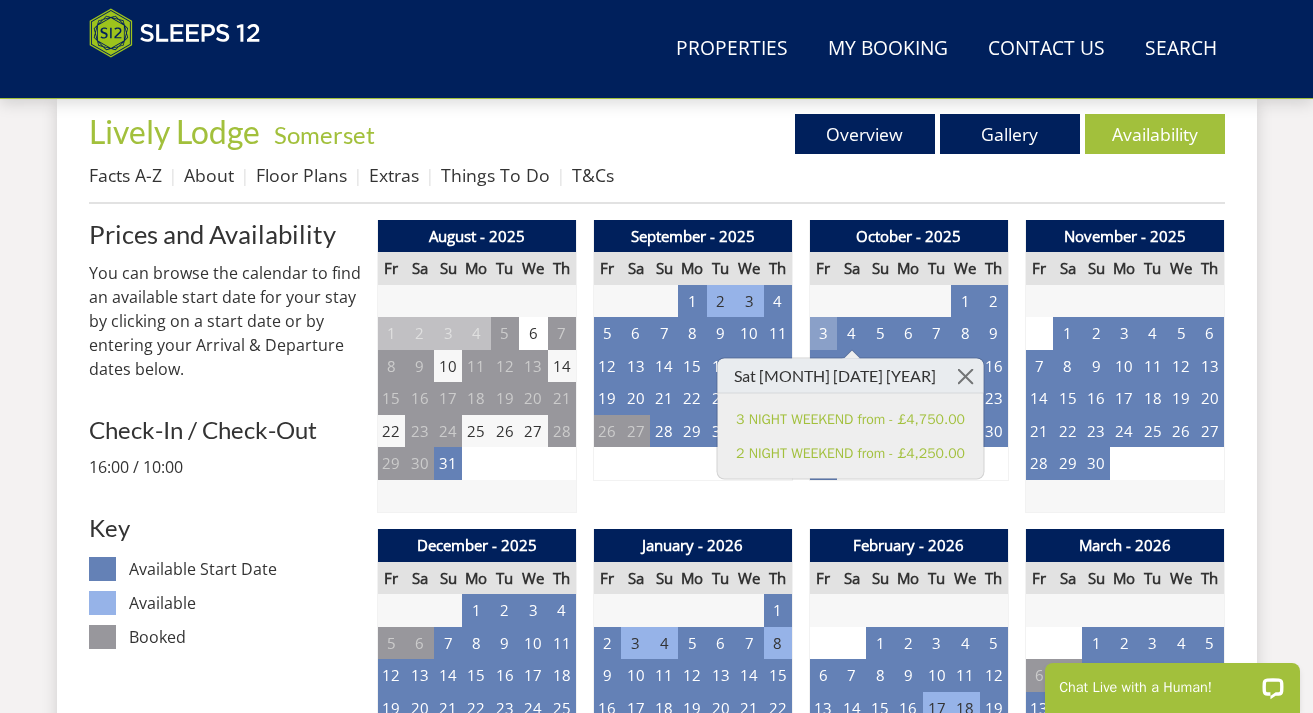 click on "3" at bounding box center (823, 333) 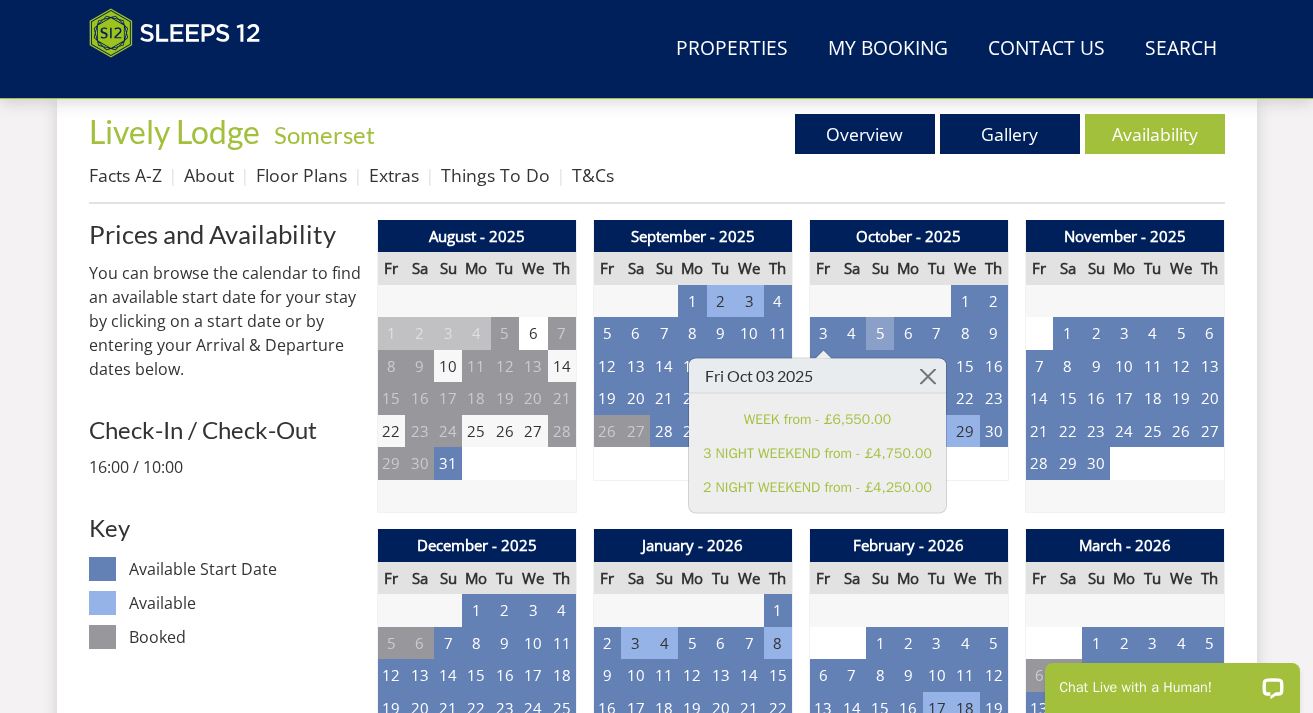 click on "5" at bounding box center [880, 333] 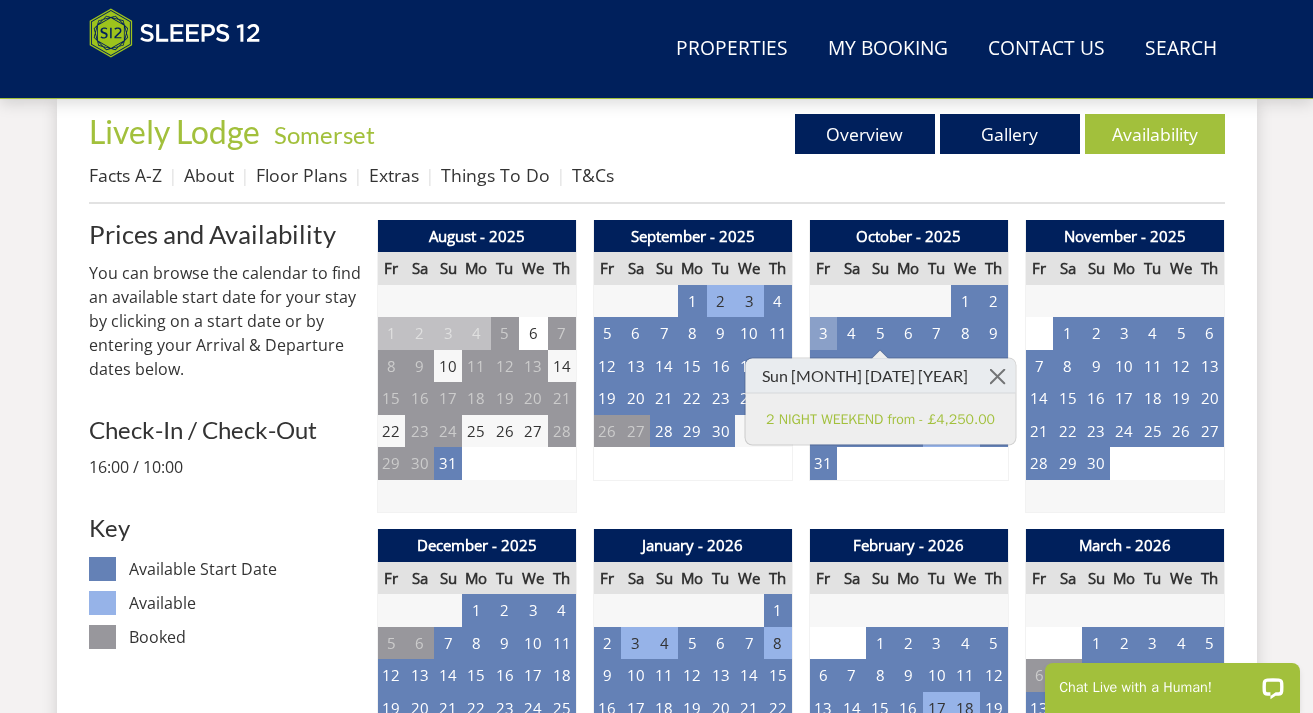 click on "3" at bounding box center (823, 333) 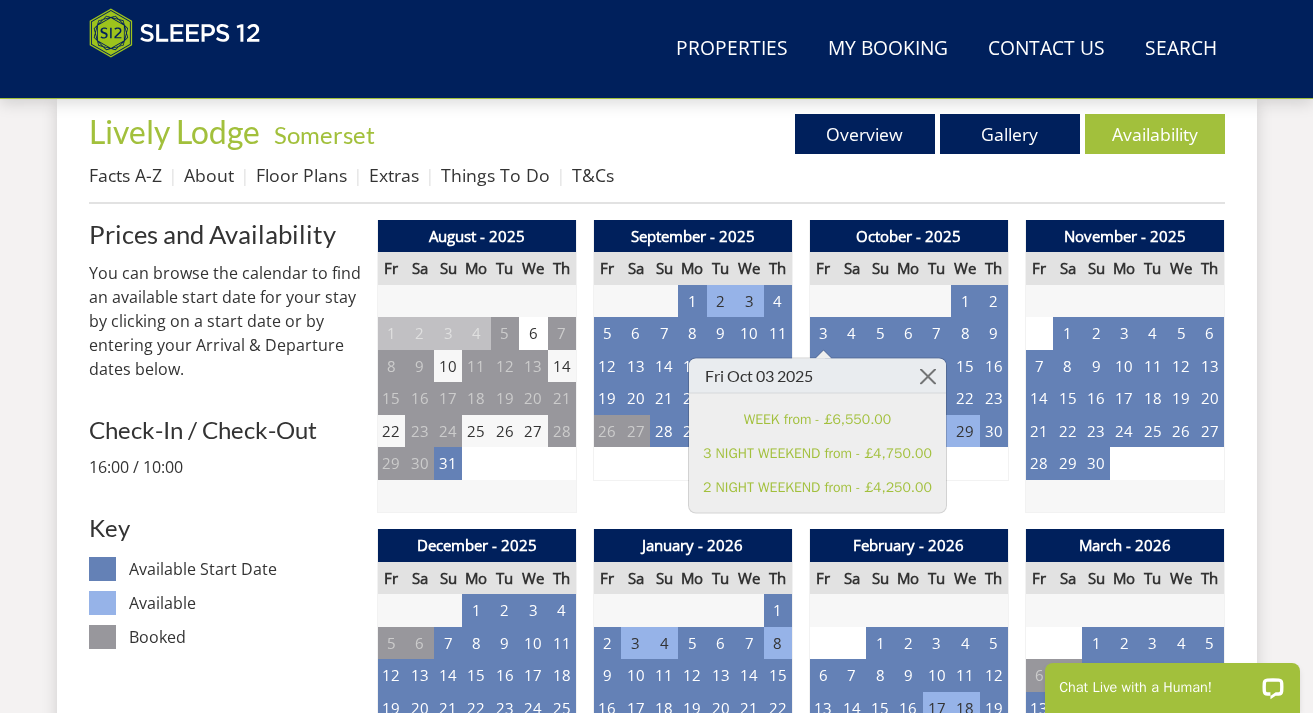 click on "September - 2025
Fr
Sa
Su
Mo
Tu
We
Th
29
30
31
1
2
3
4
5
6
7
8
9
10
11
12
13" at bounding box center (693, 367) 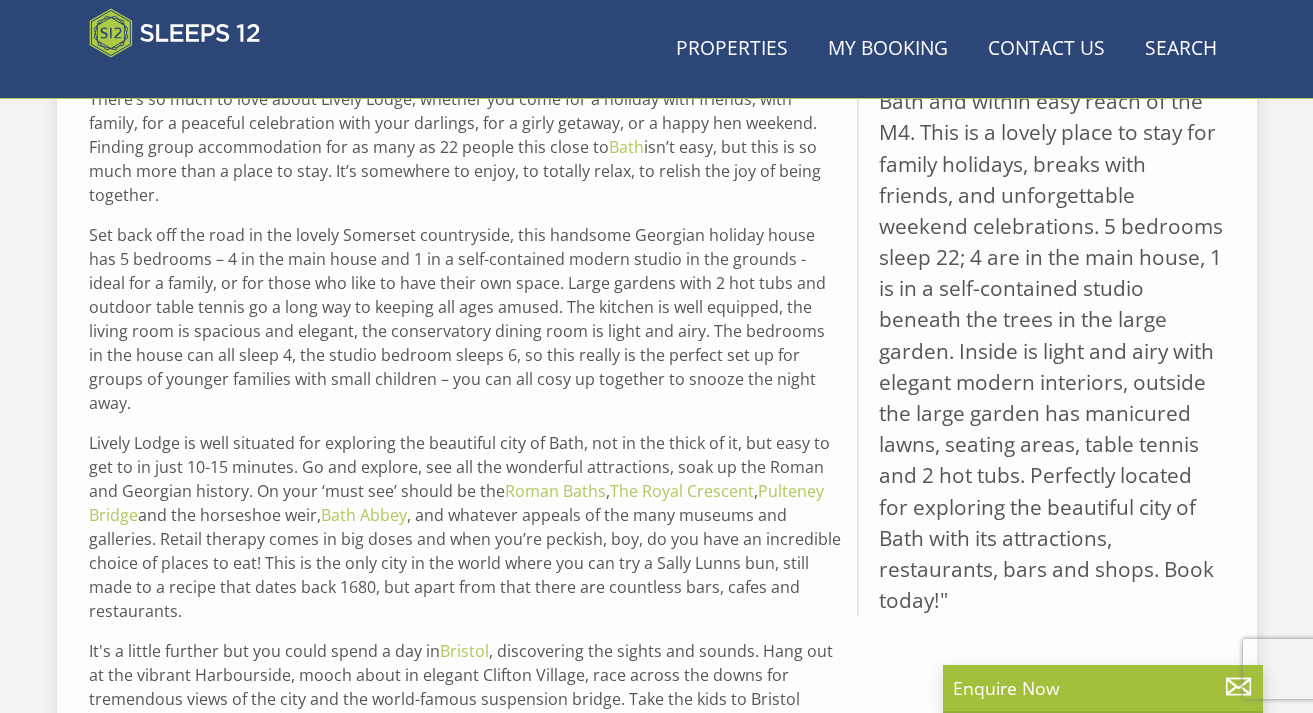 scroll, scrollTop: 1286, scrollLeft: 0, axis: vertical 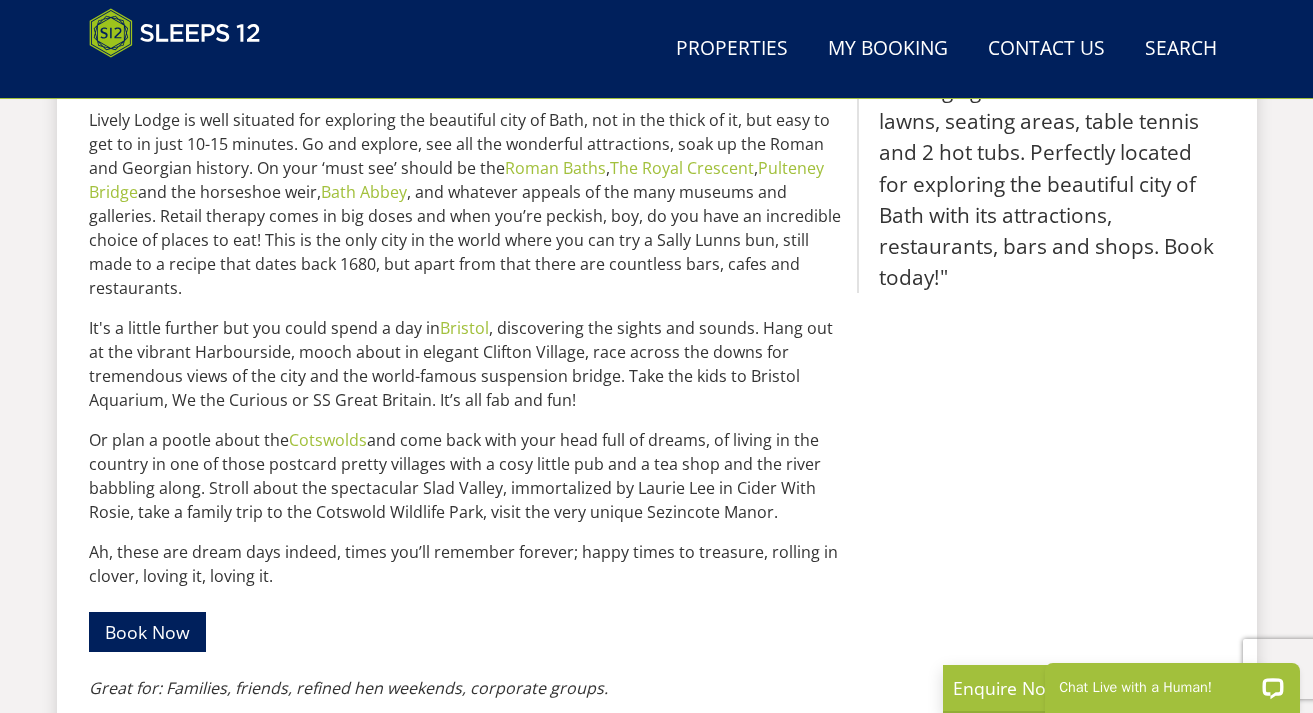 select on "15" 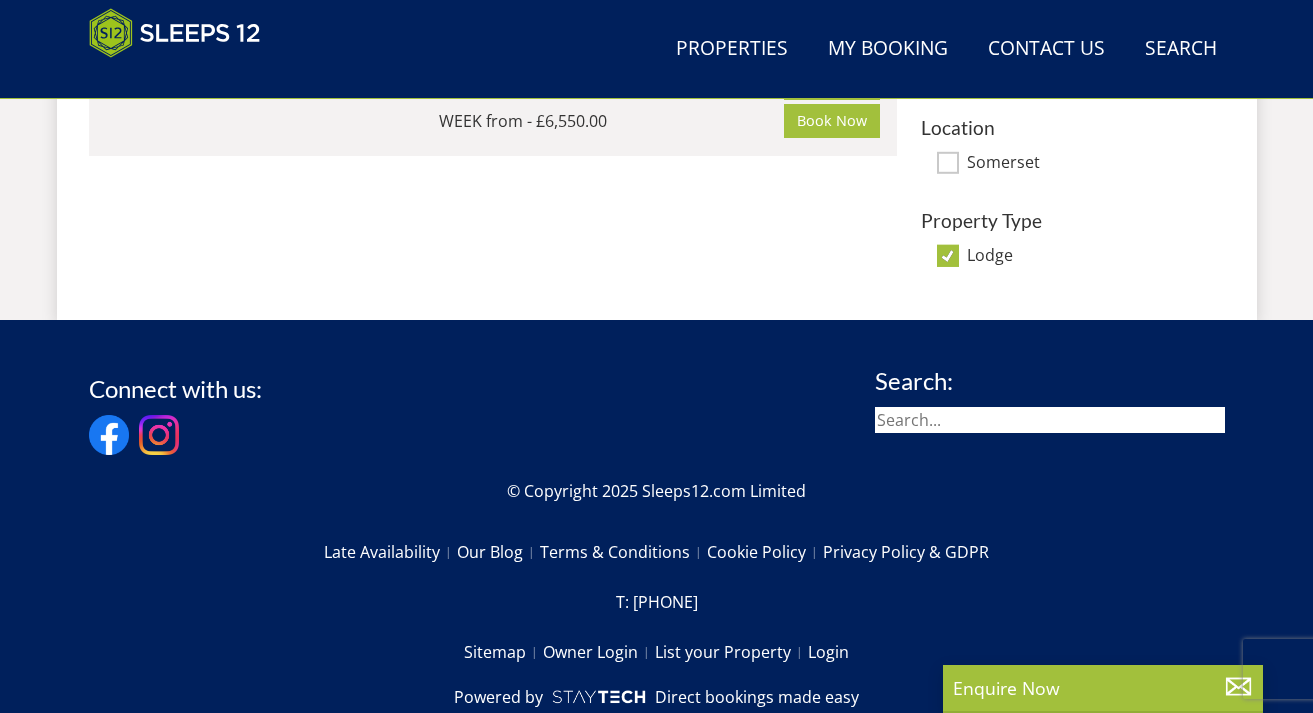 scroll, scrollTop: 711, scrollLeft: 0, axis: vertical 